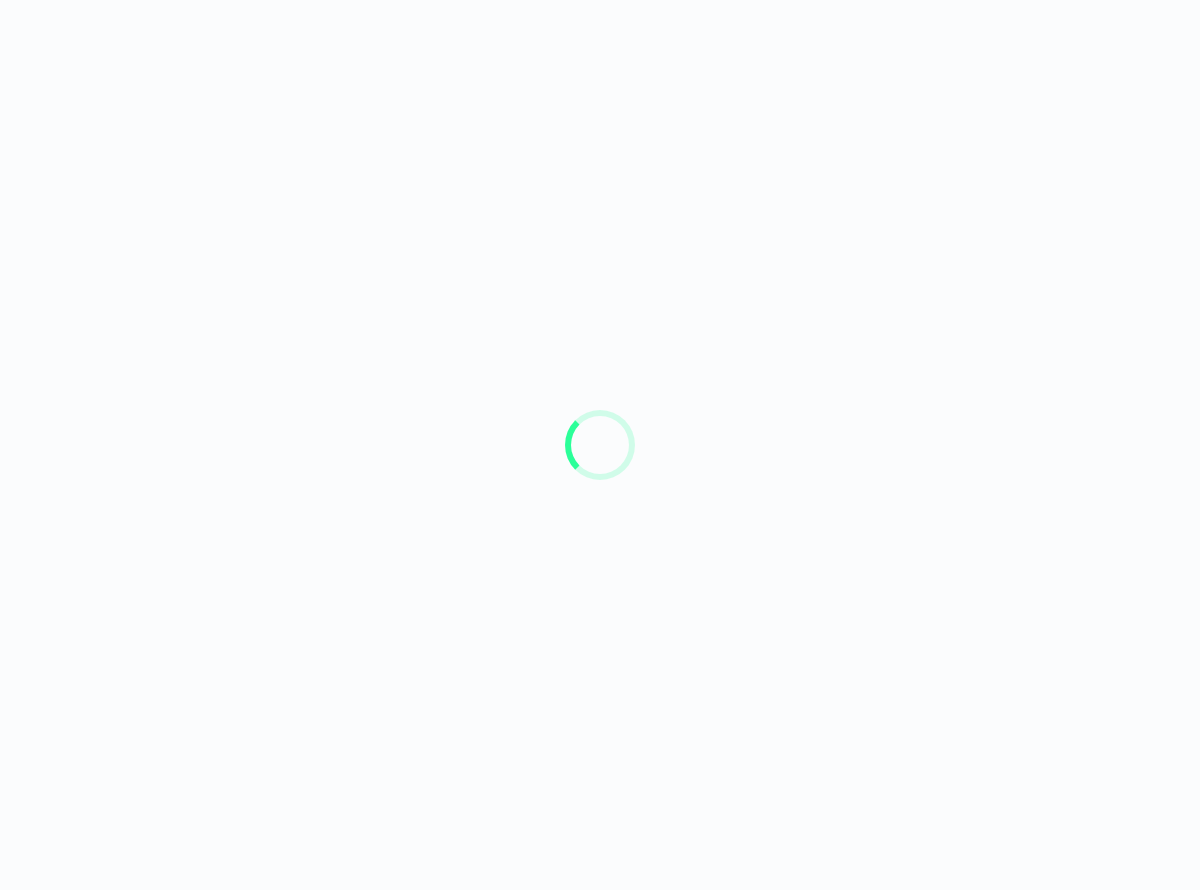 scroll, scrollTop: 0, scrollLeft: 0, axis: both 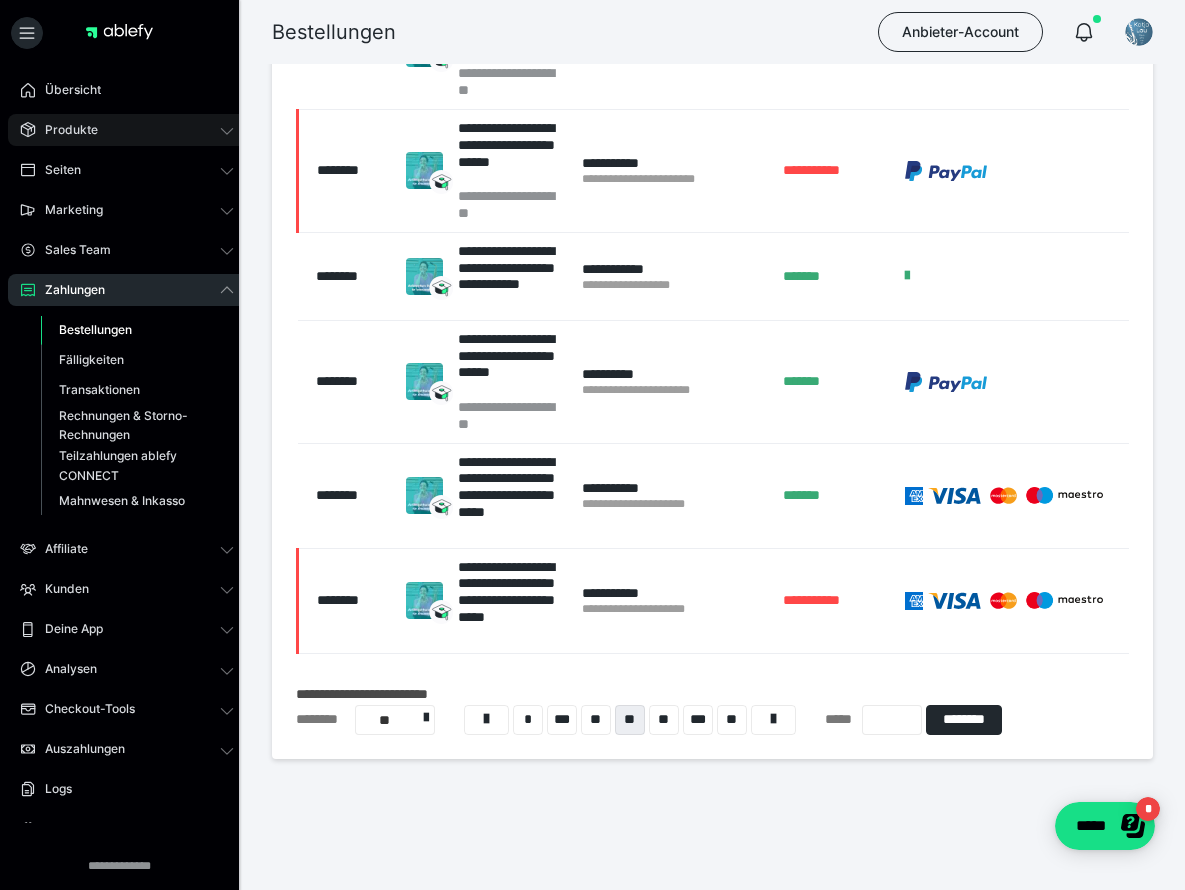 click on "Produkte" at bounding box center [64, 130] 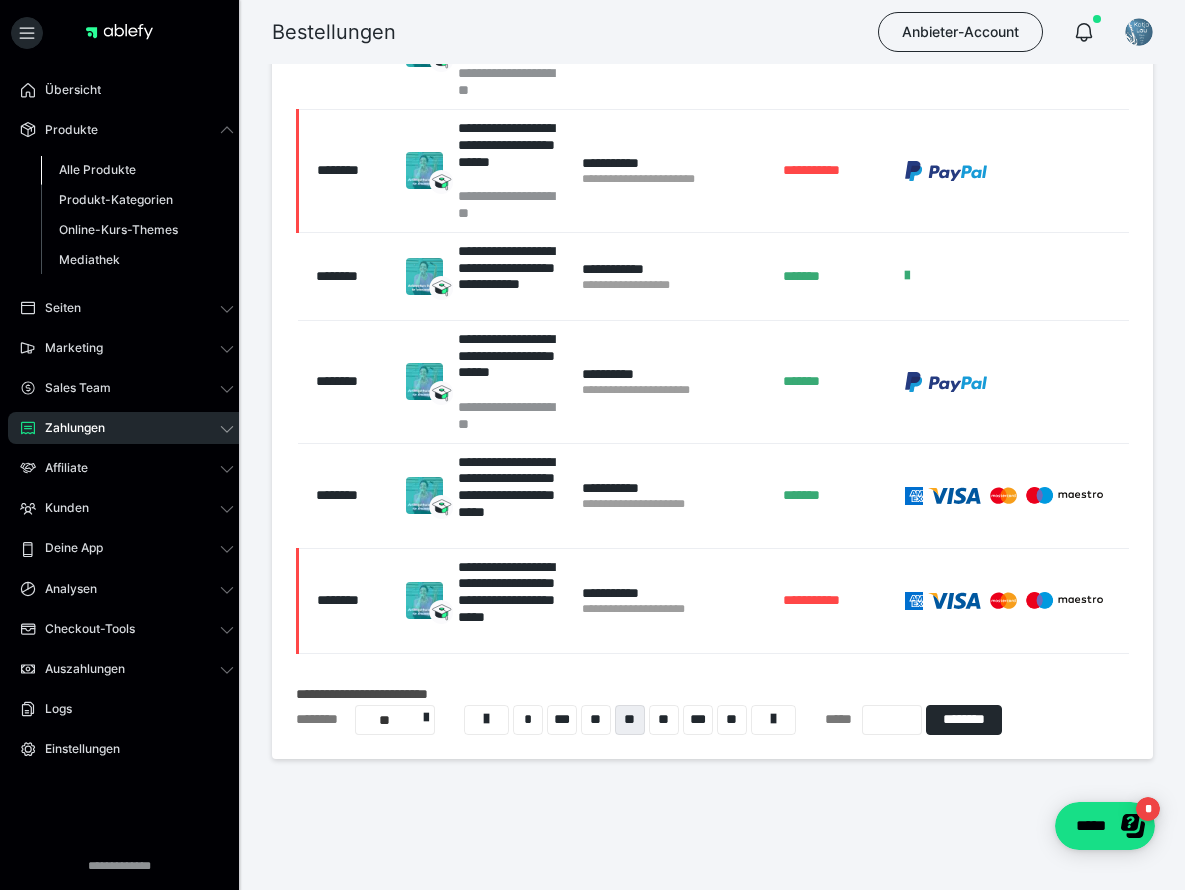 click on "Alle Produkte" at bounding box center [97, 169] 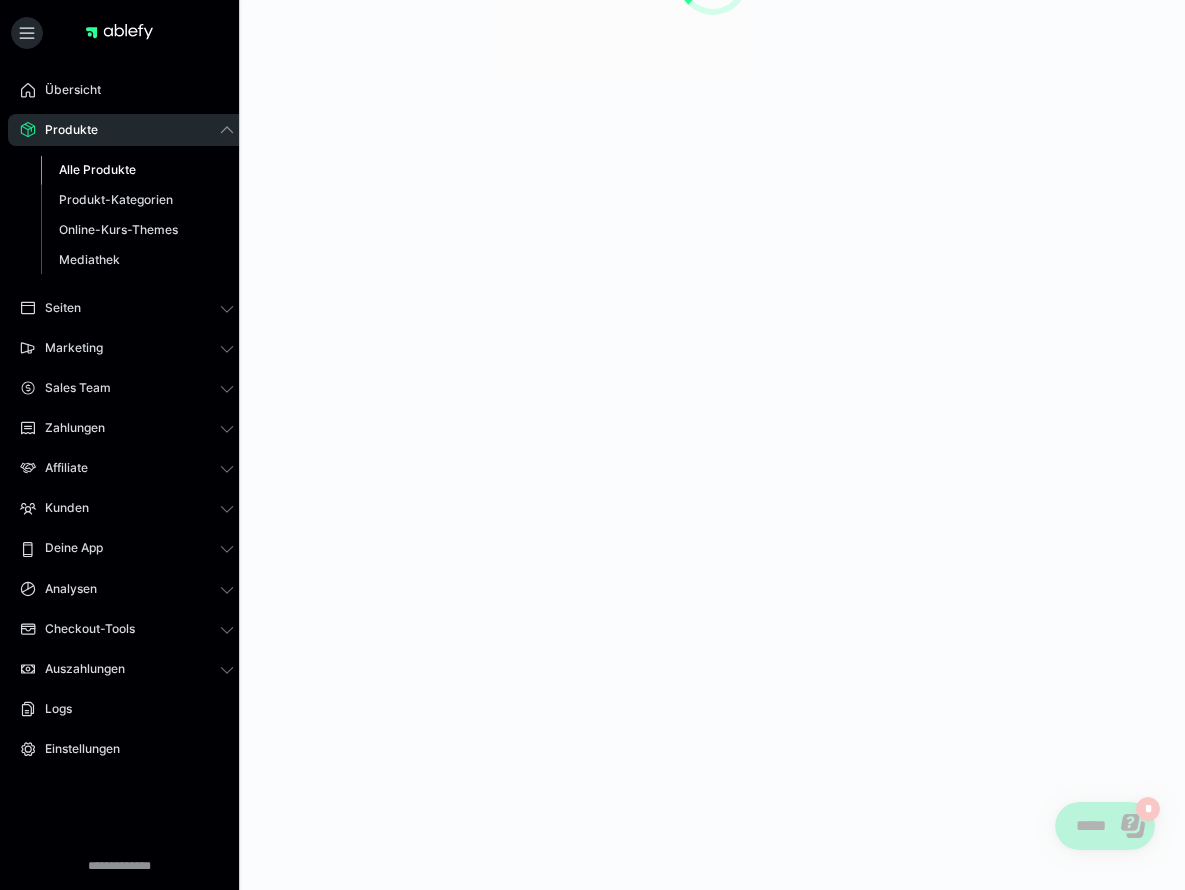 scroll, scrollTop: 0, scrollLeft: 0, axis: both 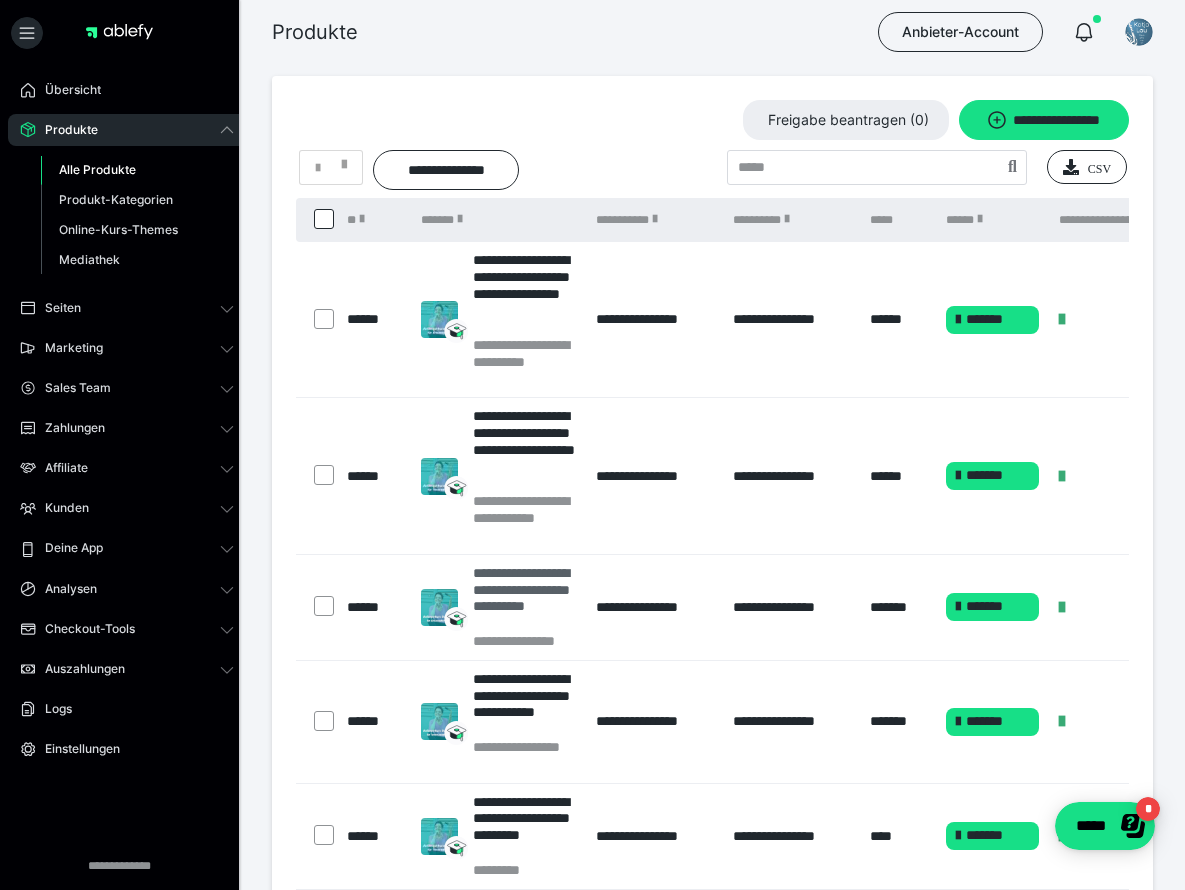click on "**********" at bounding box center [525, 598] 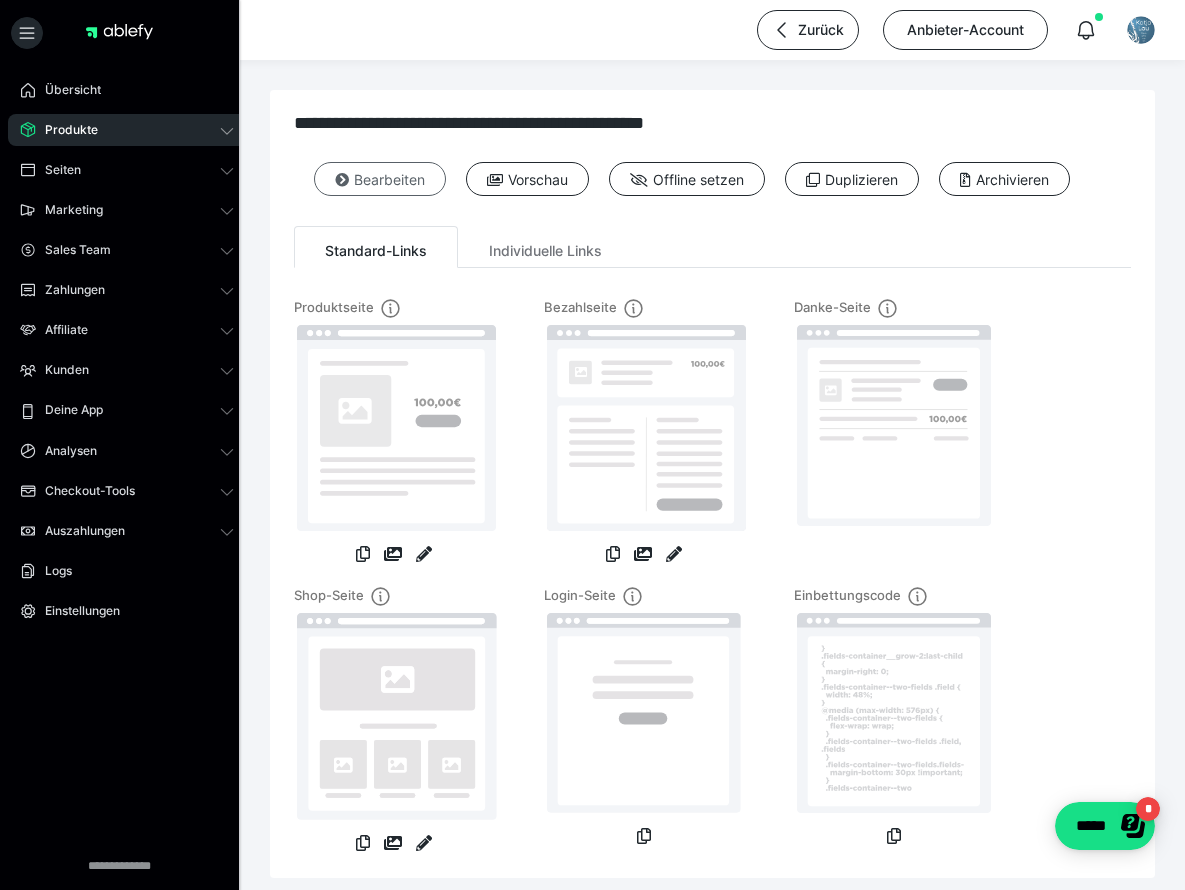 click on "Bearbeiten" at bounding box center [380, 179] 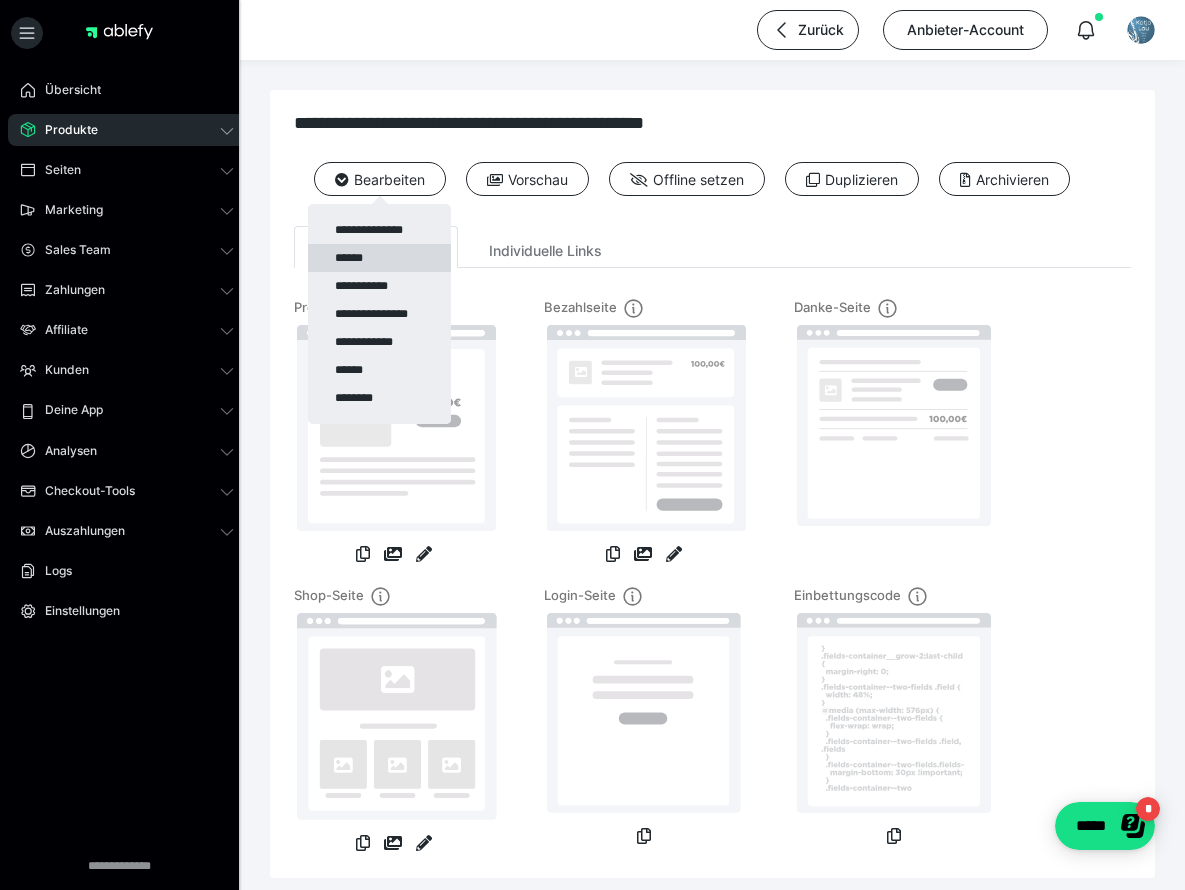 click on "******" at bounding box center (379, 258) 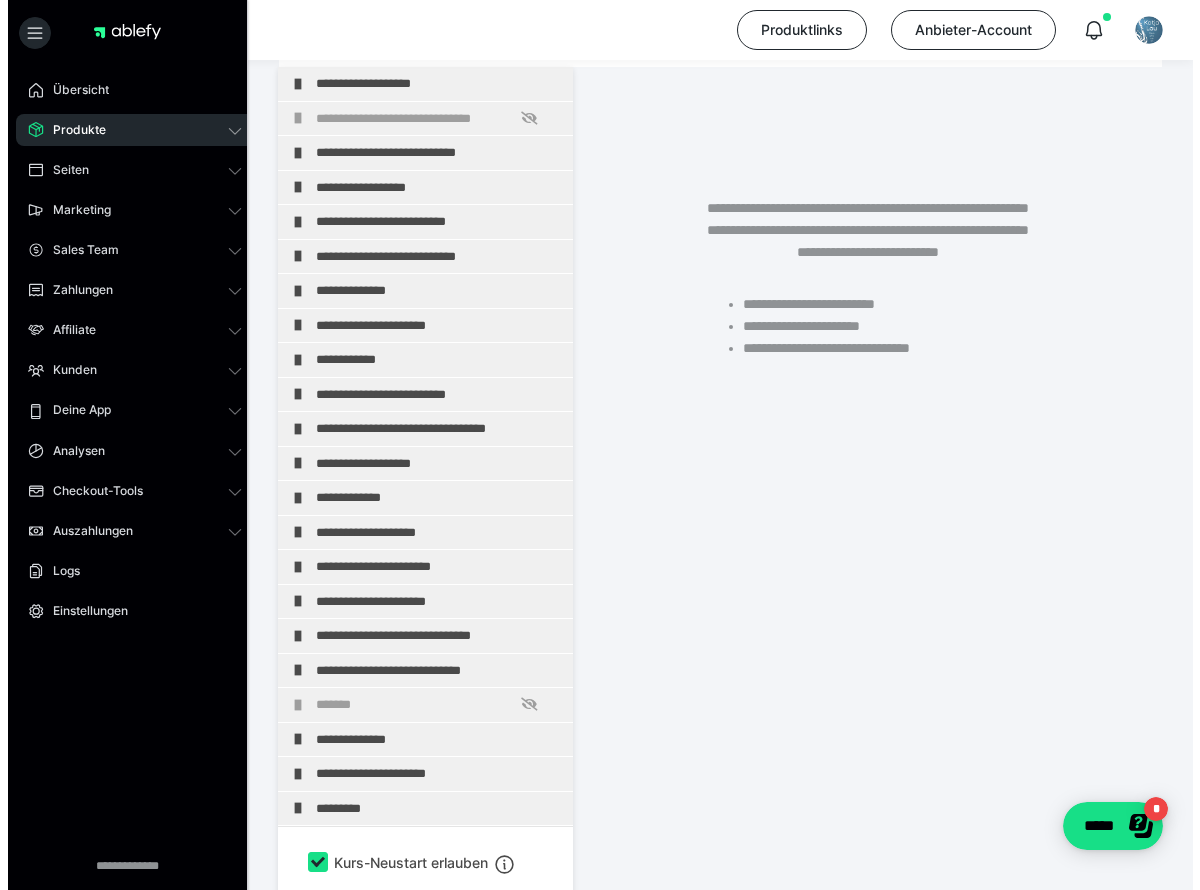 scroll, scrollTop: 437, scrollLeft: 0, axis: vertical 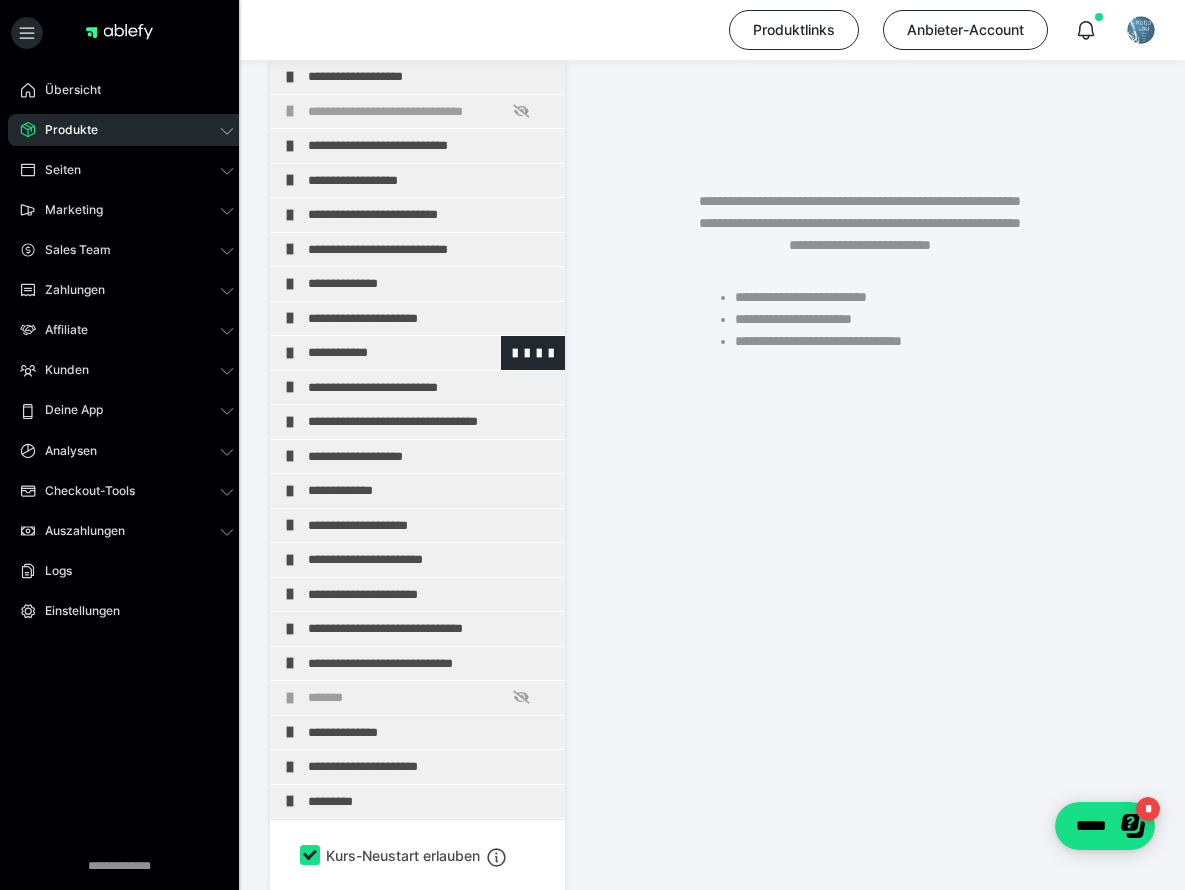 click on "**********" at bounding box center [423, 353] 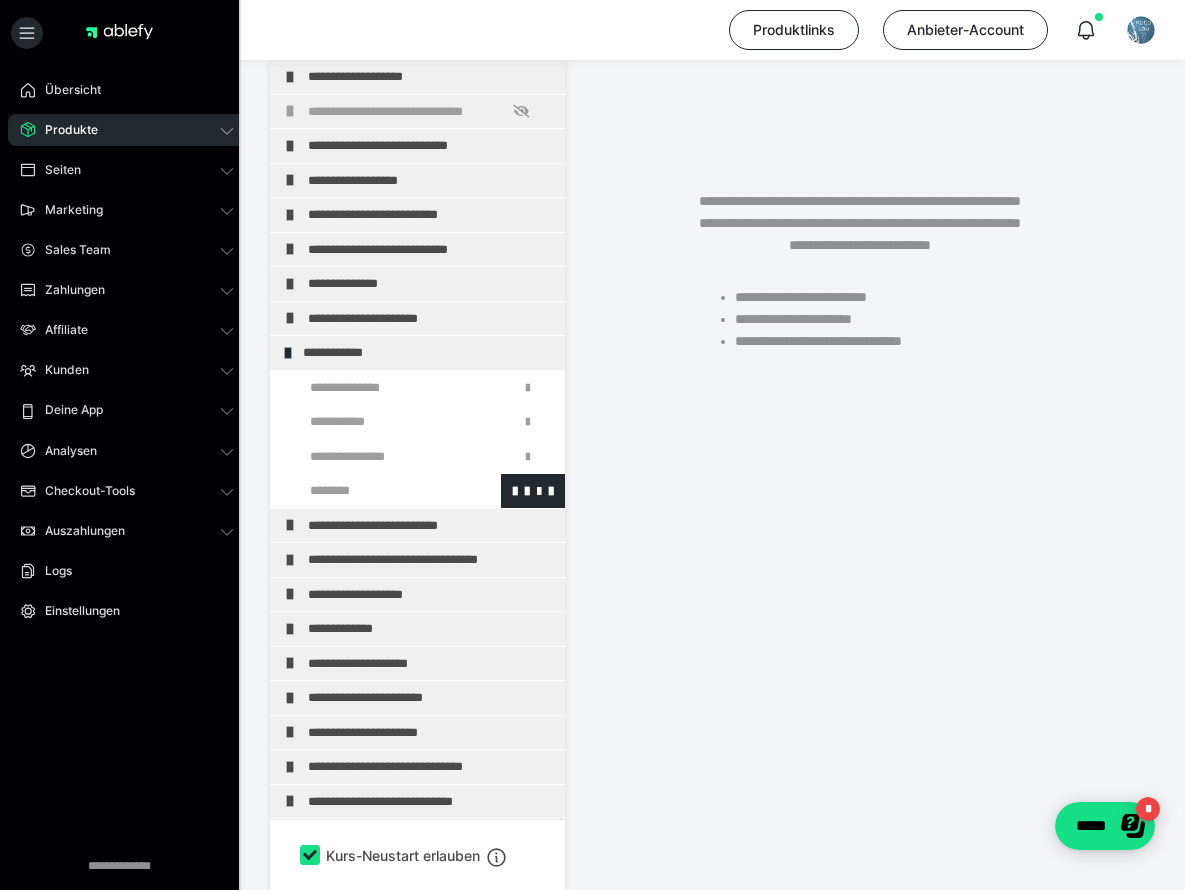 click at bounding box center (375, 491) 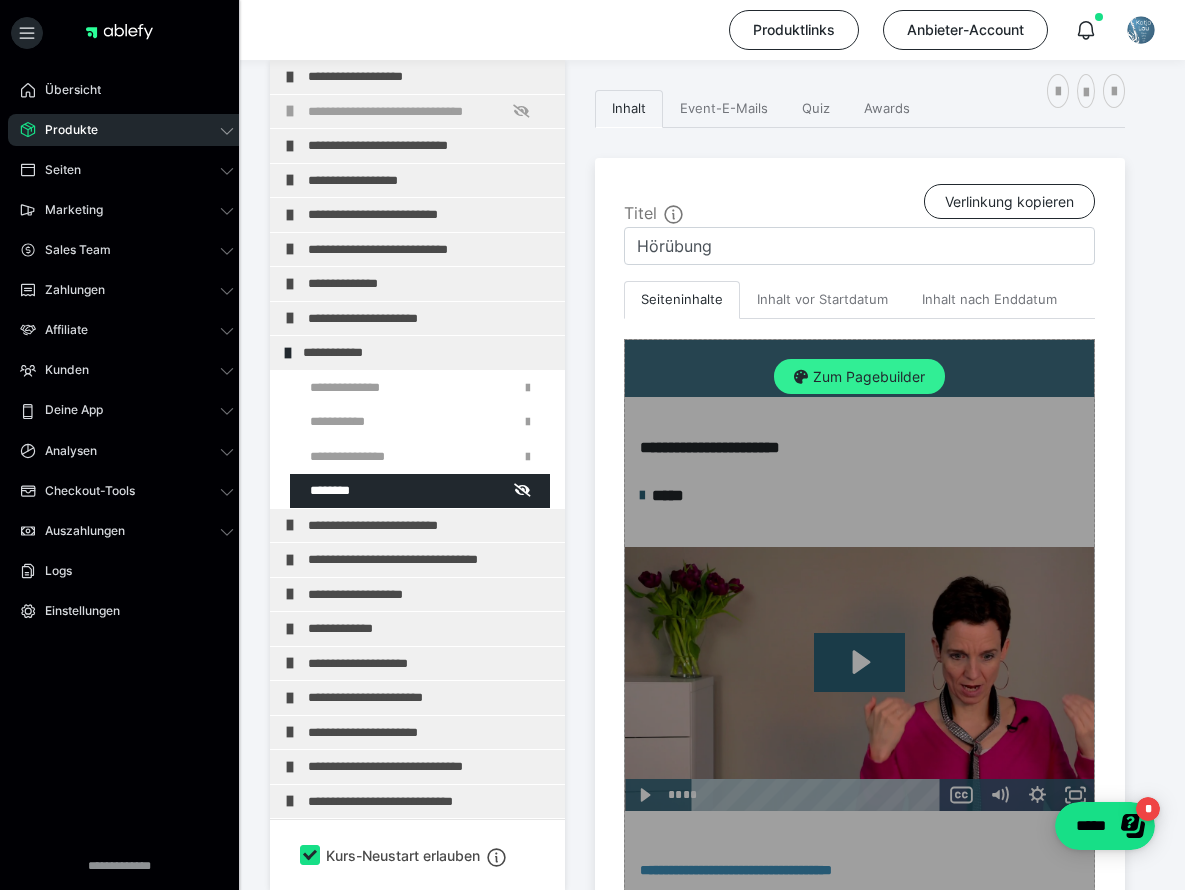 click on "Zum Pagebuilder" at bounding box center (859, 377) 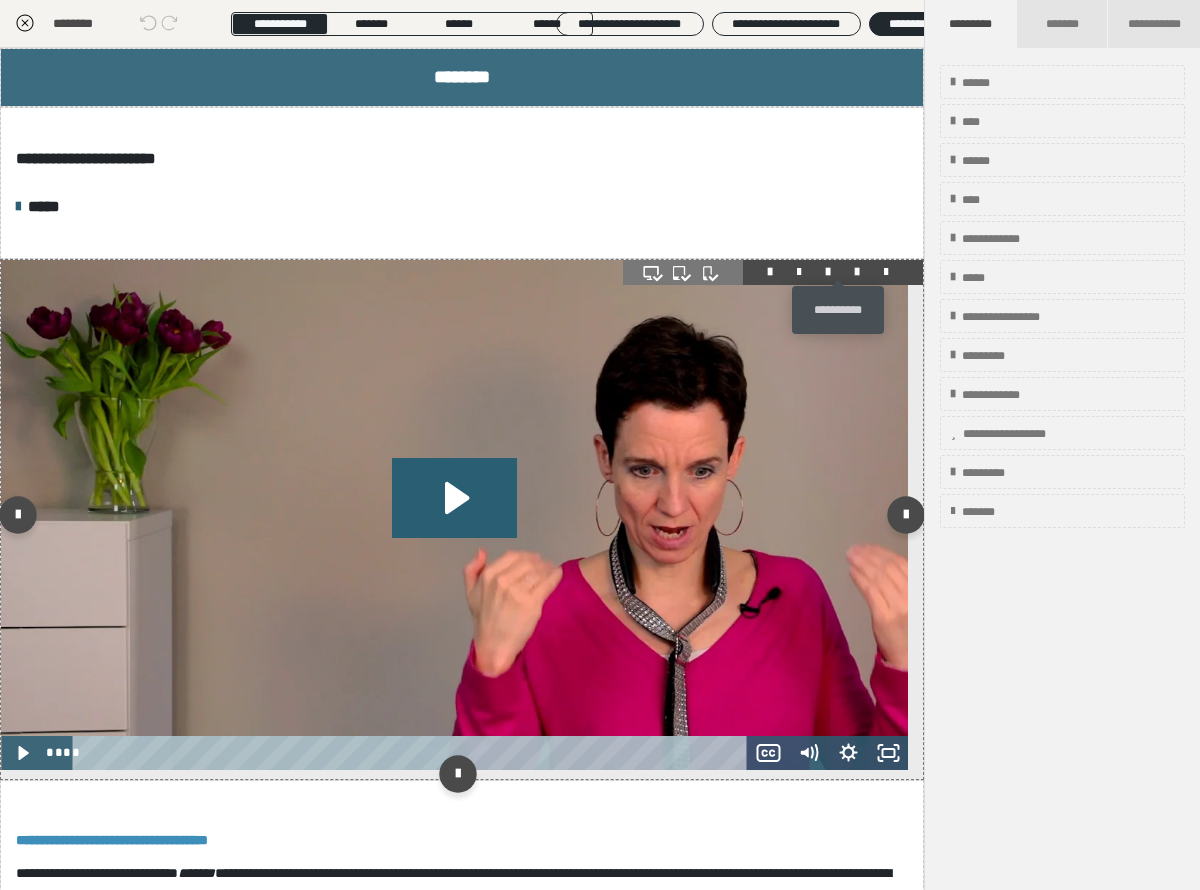 click at bounding box center (857, 272) 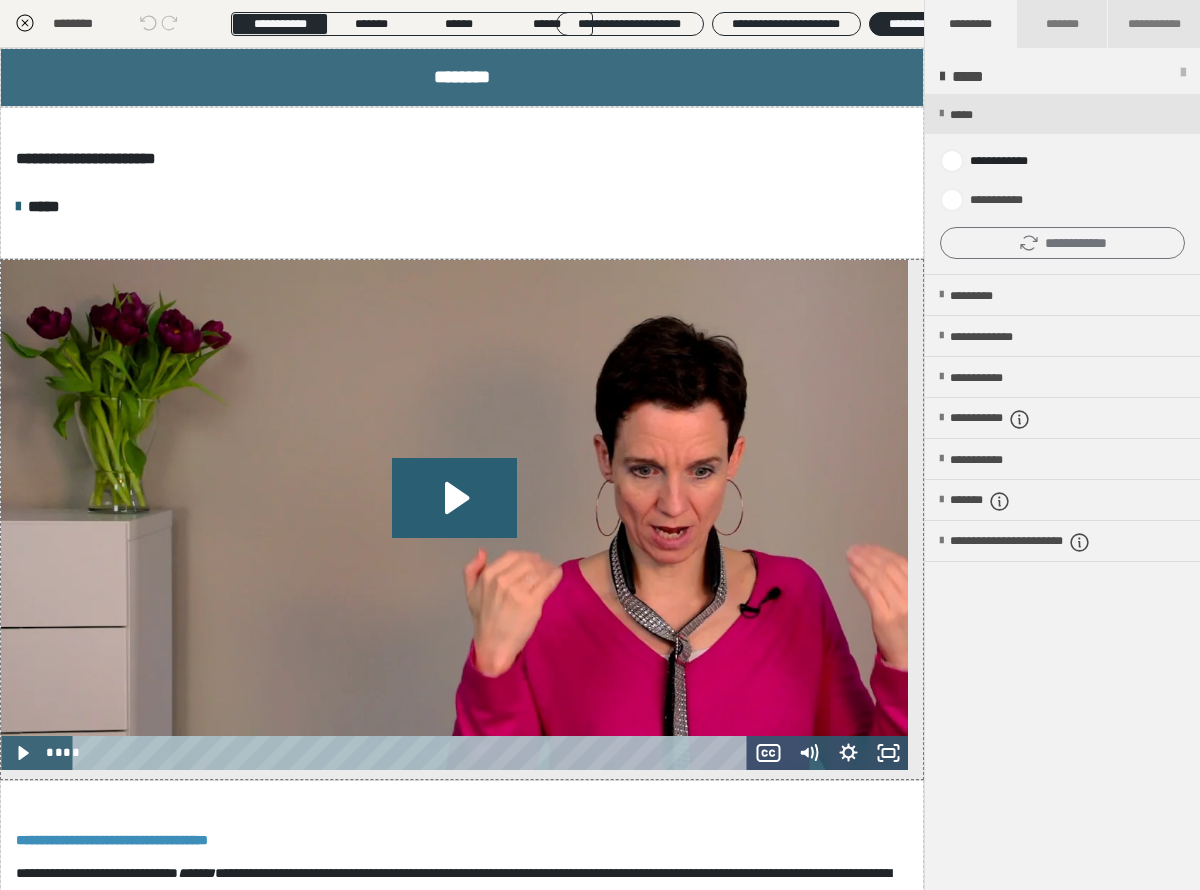 click on "**********" at bounding box center [1062, 243] 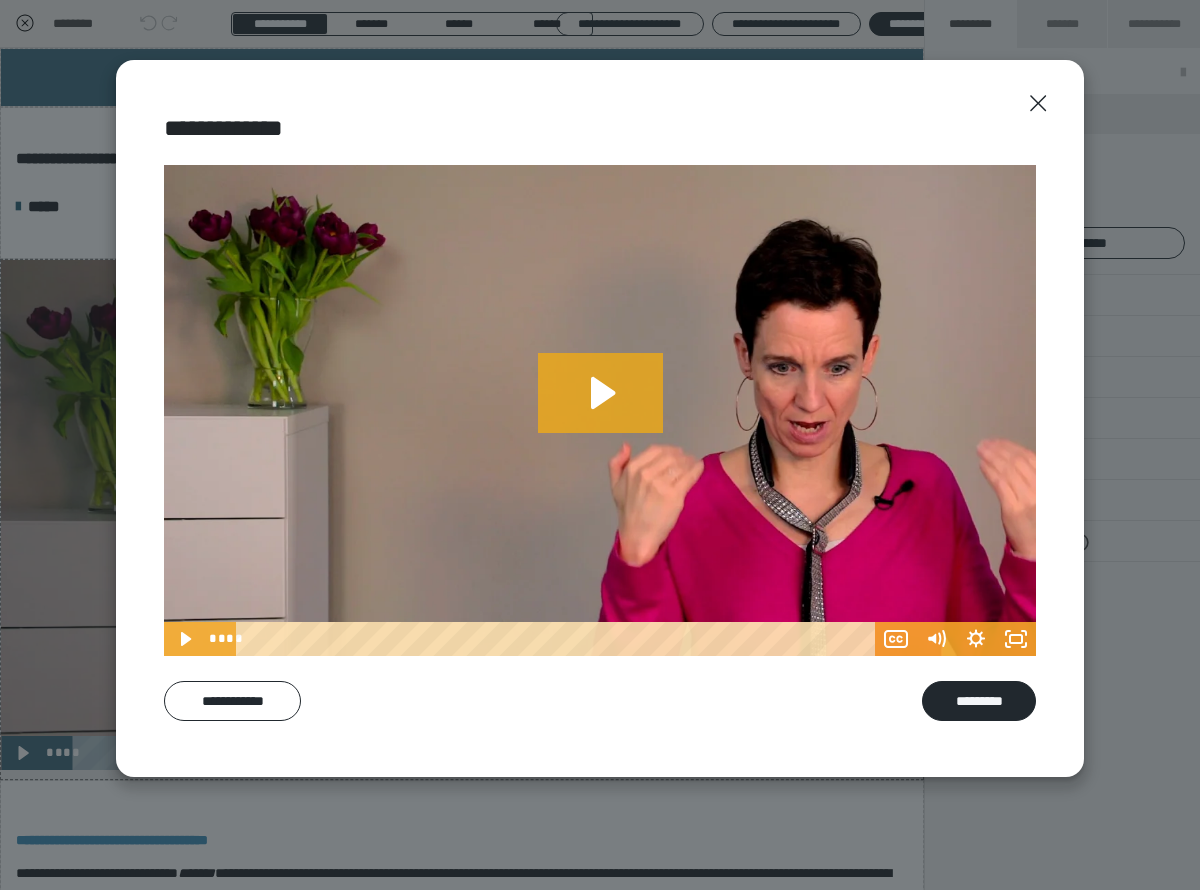 click at bounding box center (600, 410) 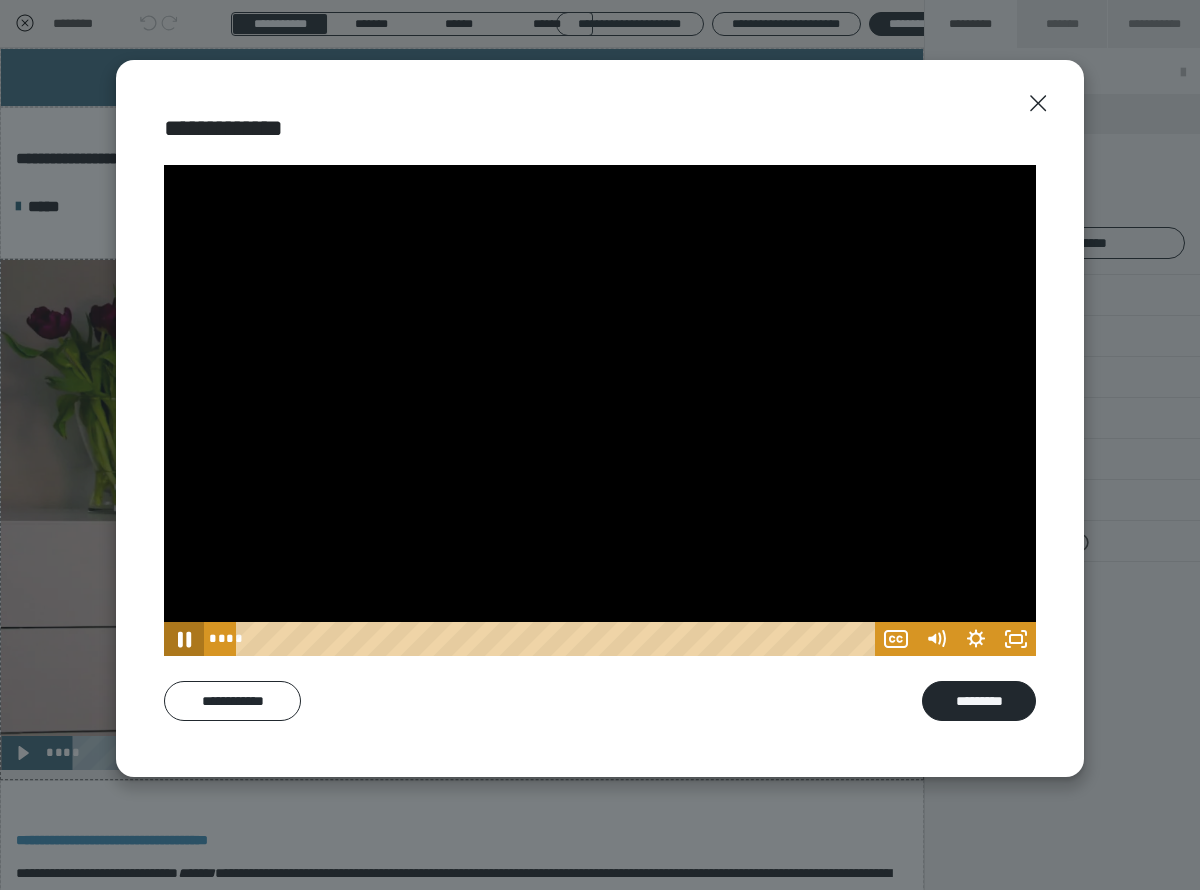 click 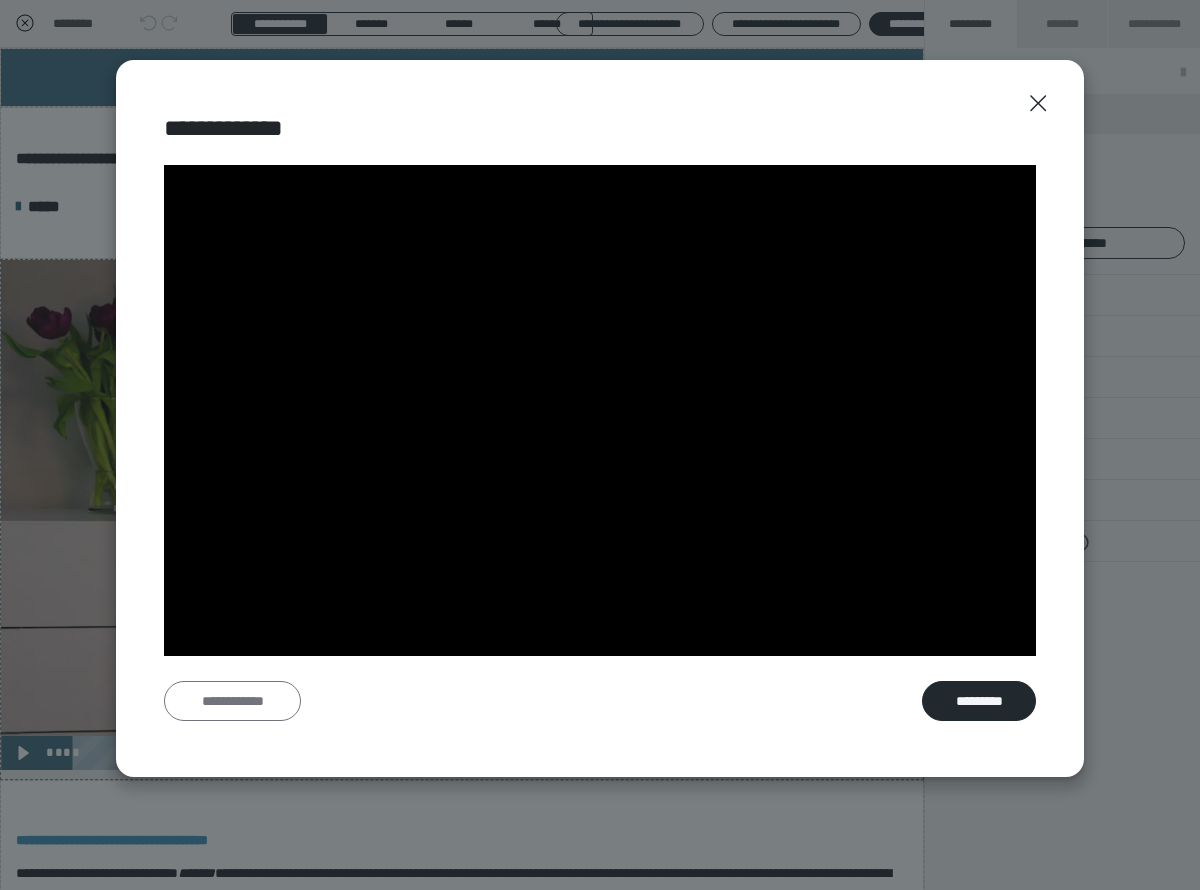 click on "**********" at bounding box center [232, 701] 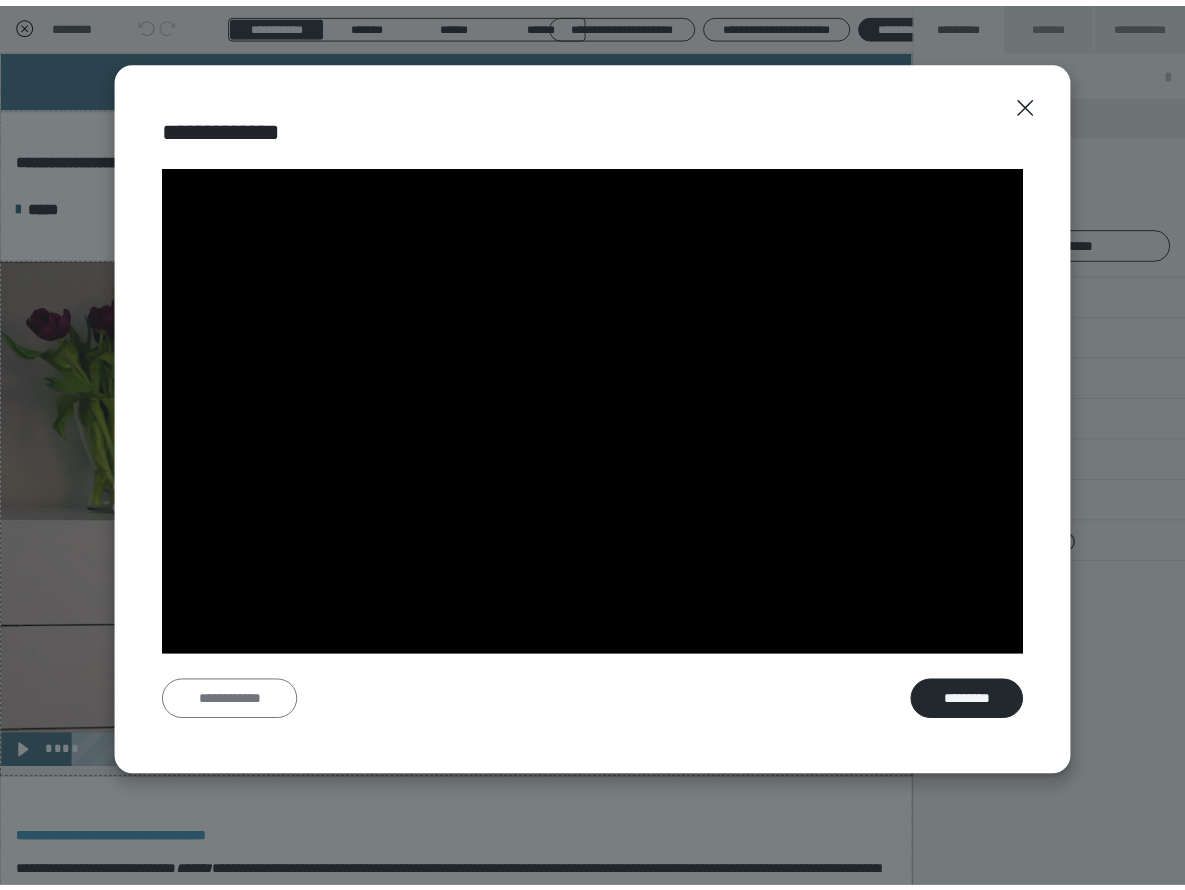 scroll, scrollTop: 0, scrollLeft: 0, axis: both 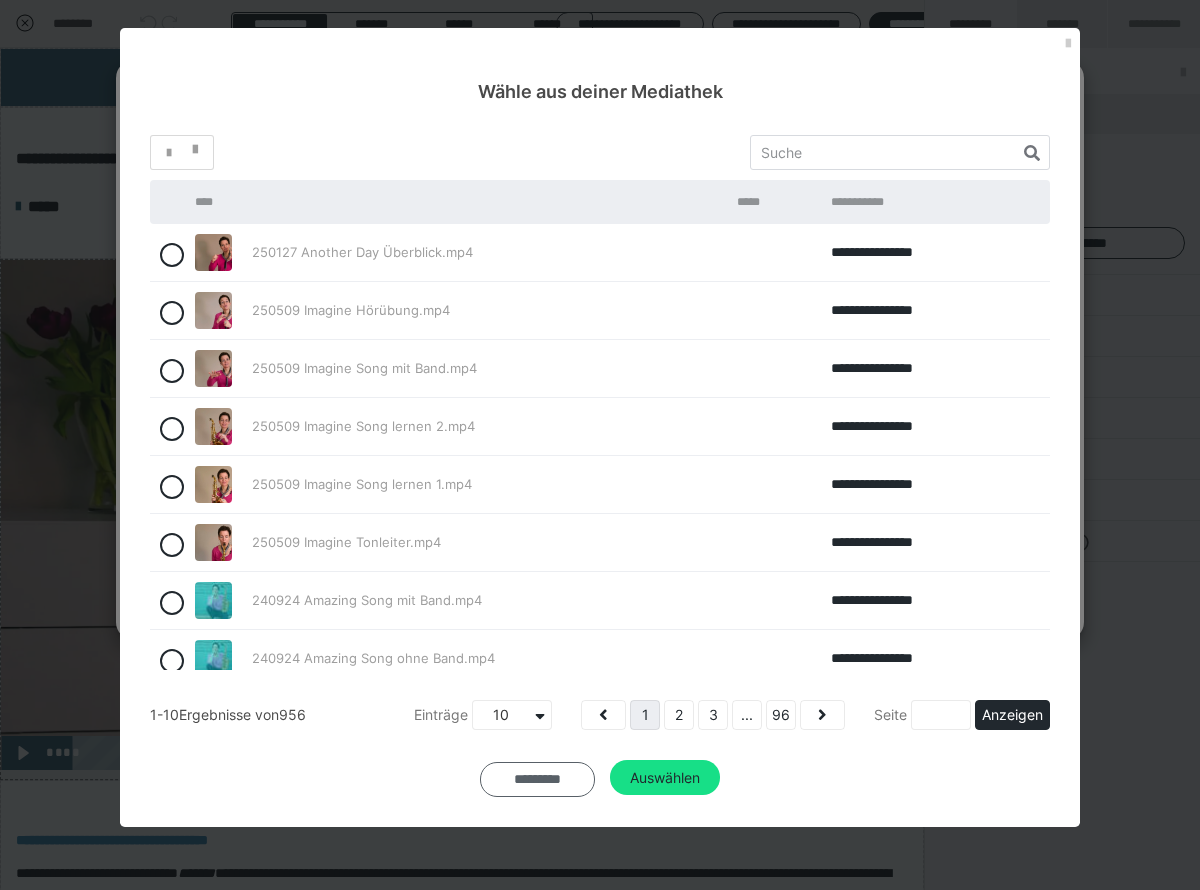 click on "*********" at bounding box center [537, 780] 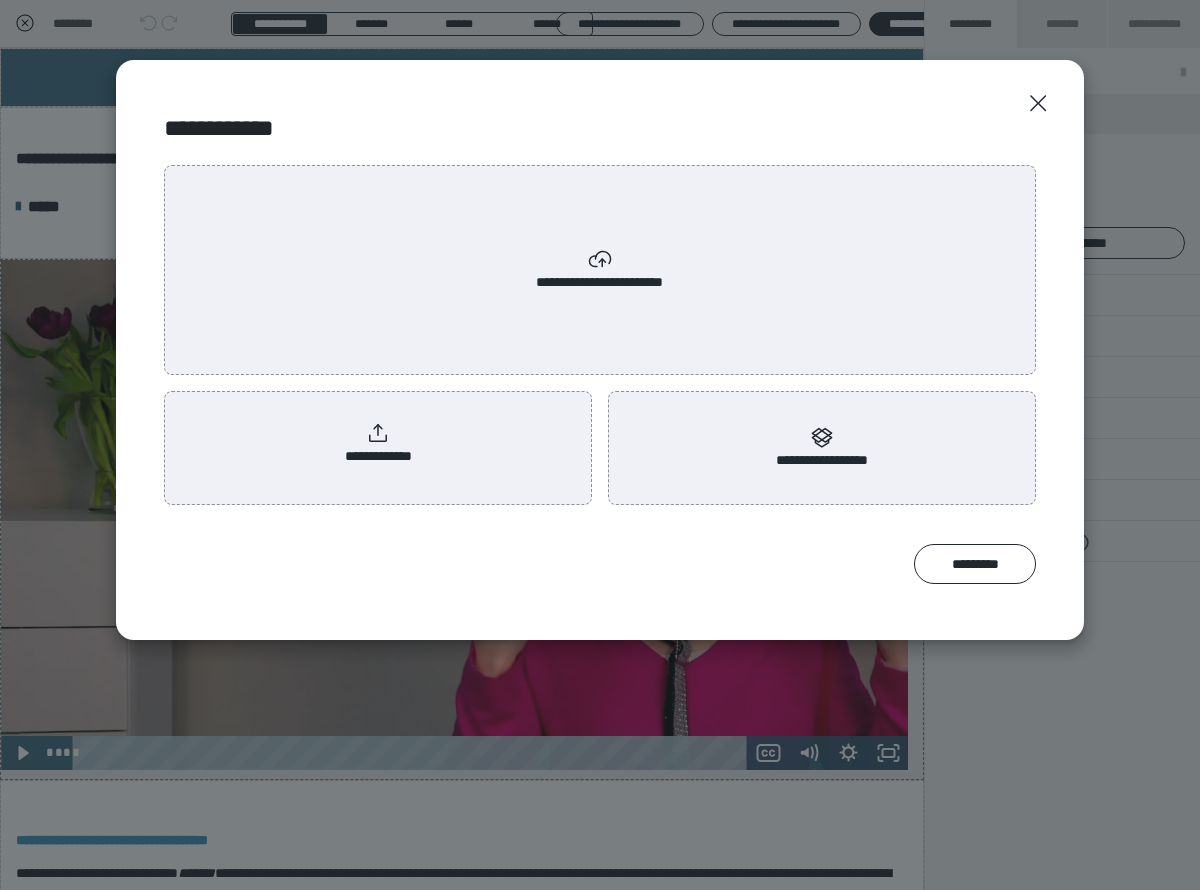 click 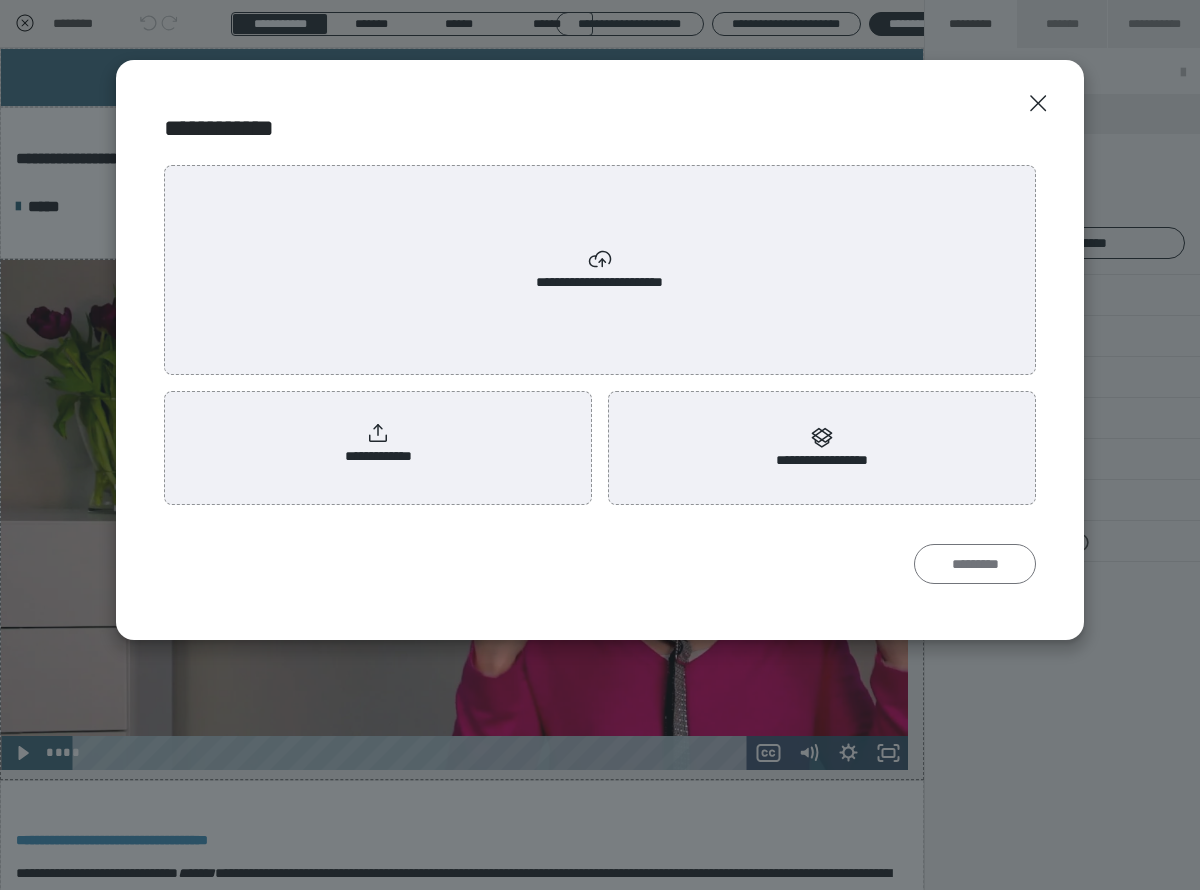 click on "*********" at bounding box center (975, 564) 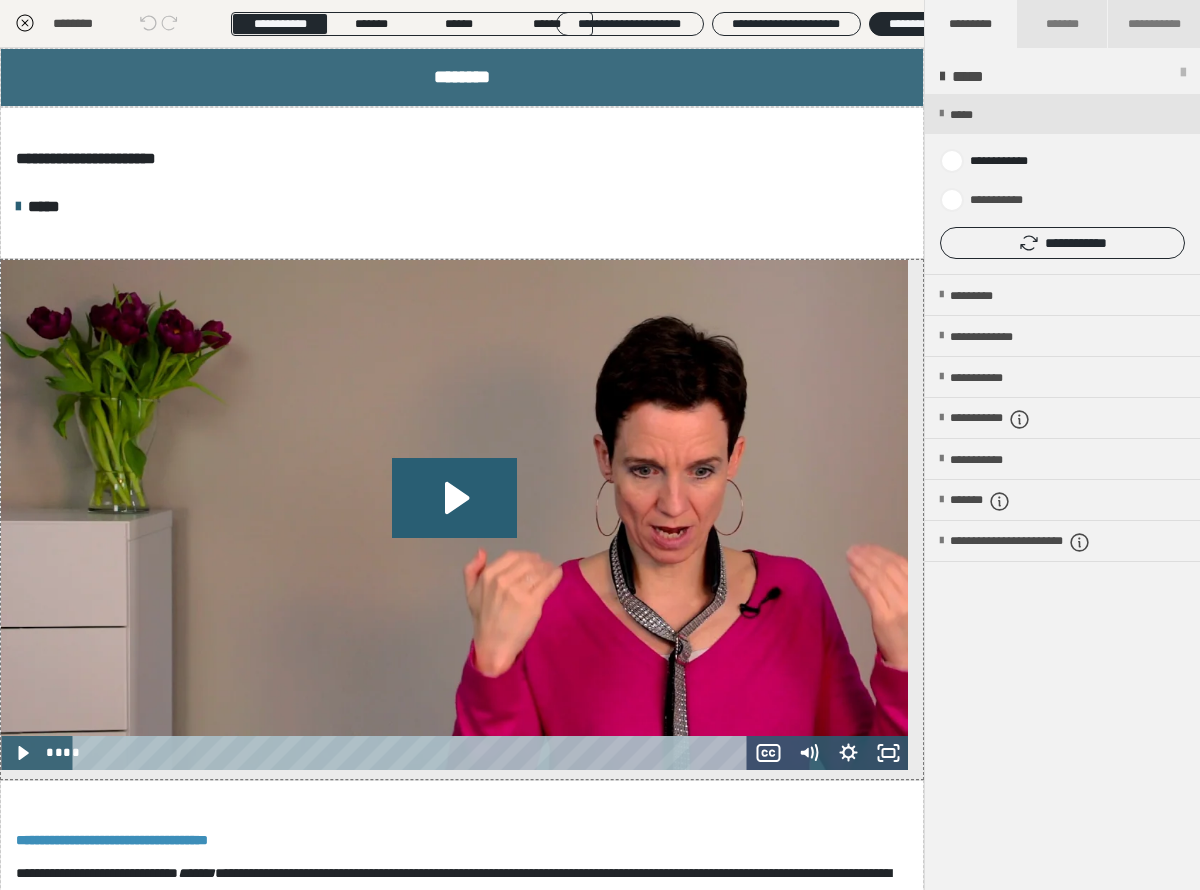click 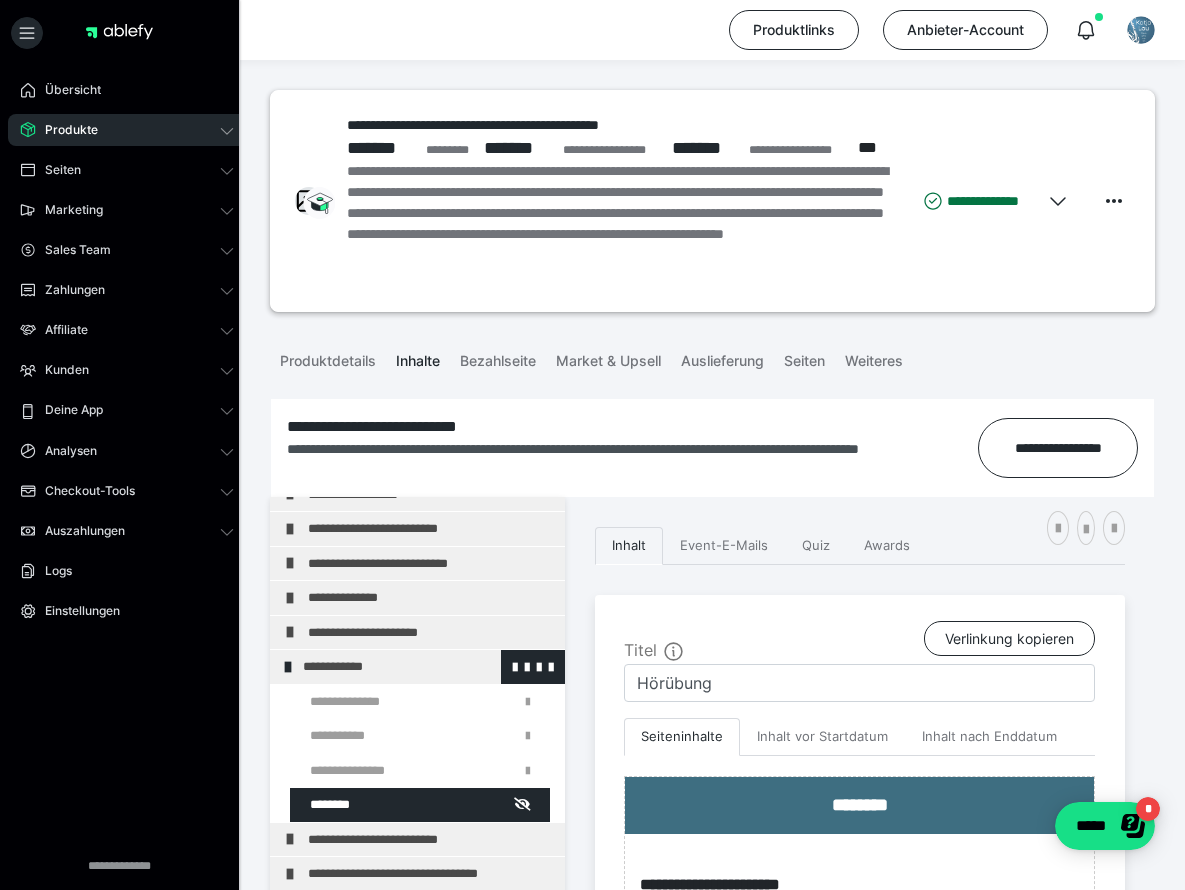 scroll, scrollTop: 83, scrollLeft: 0, axis: vertical 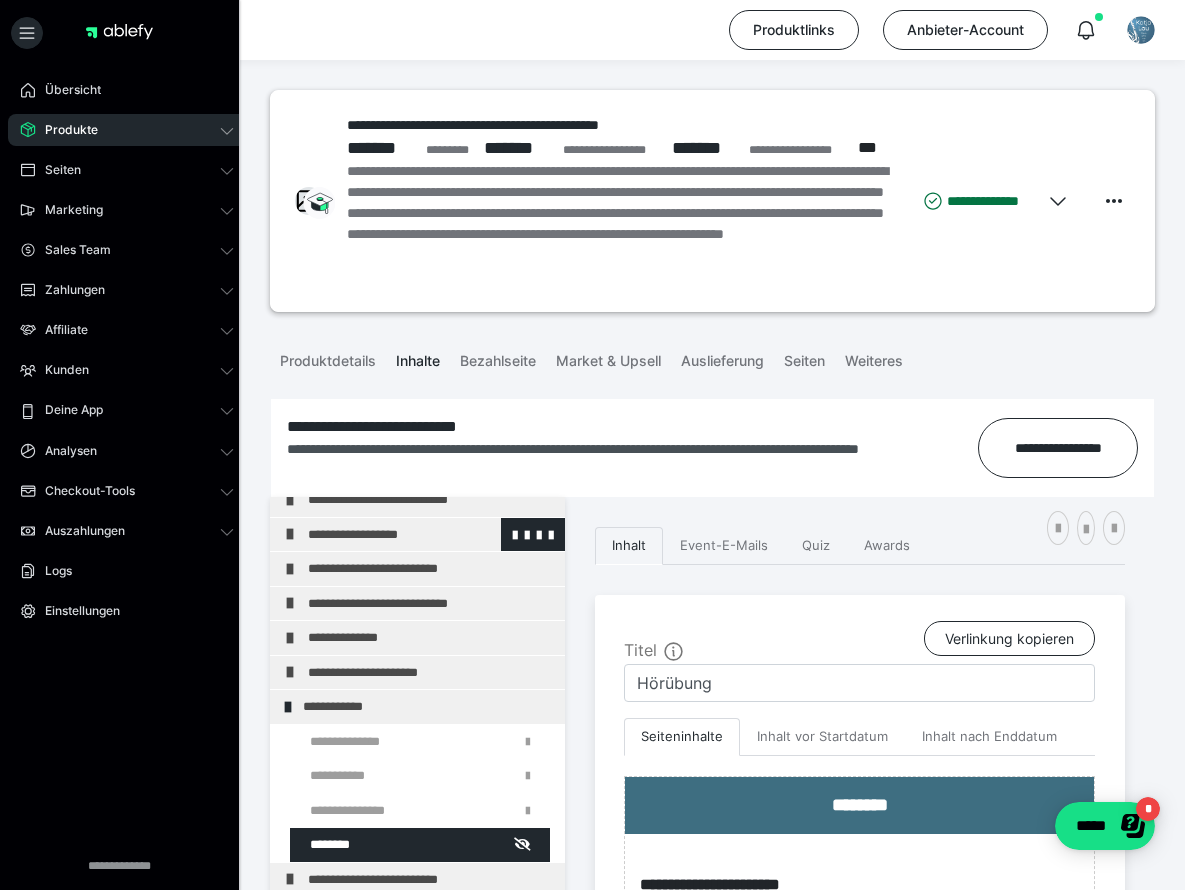 click on "**********" at bounding box center (423, 535) 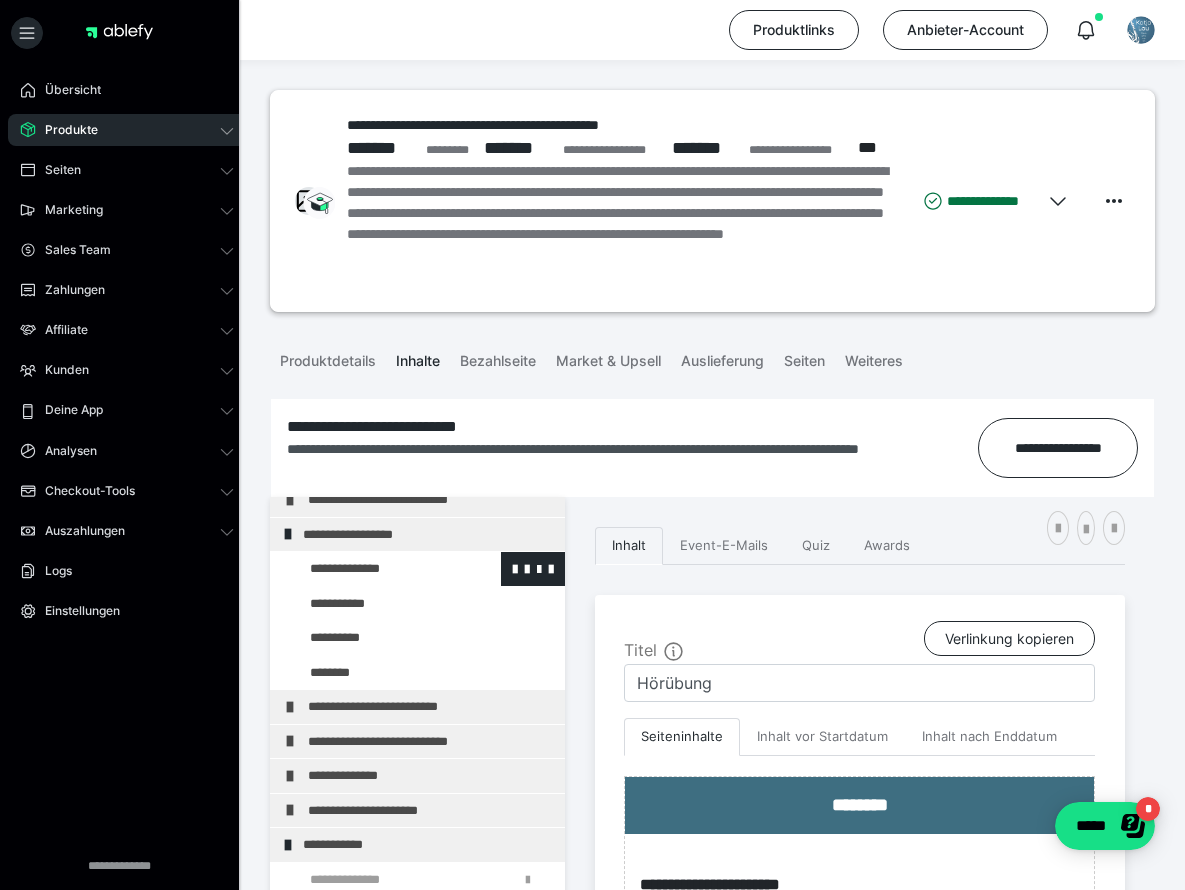 click at bounding box center [375, 569] 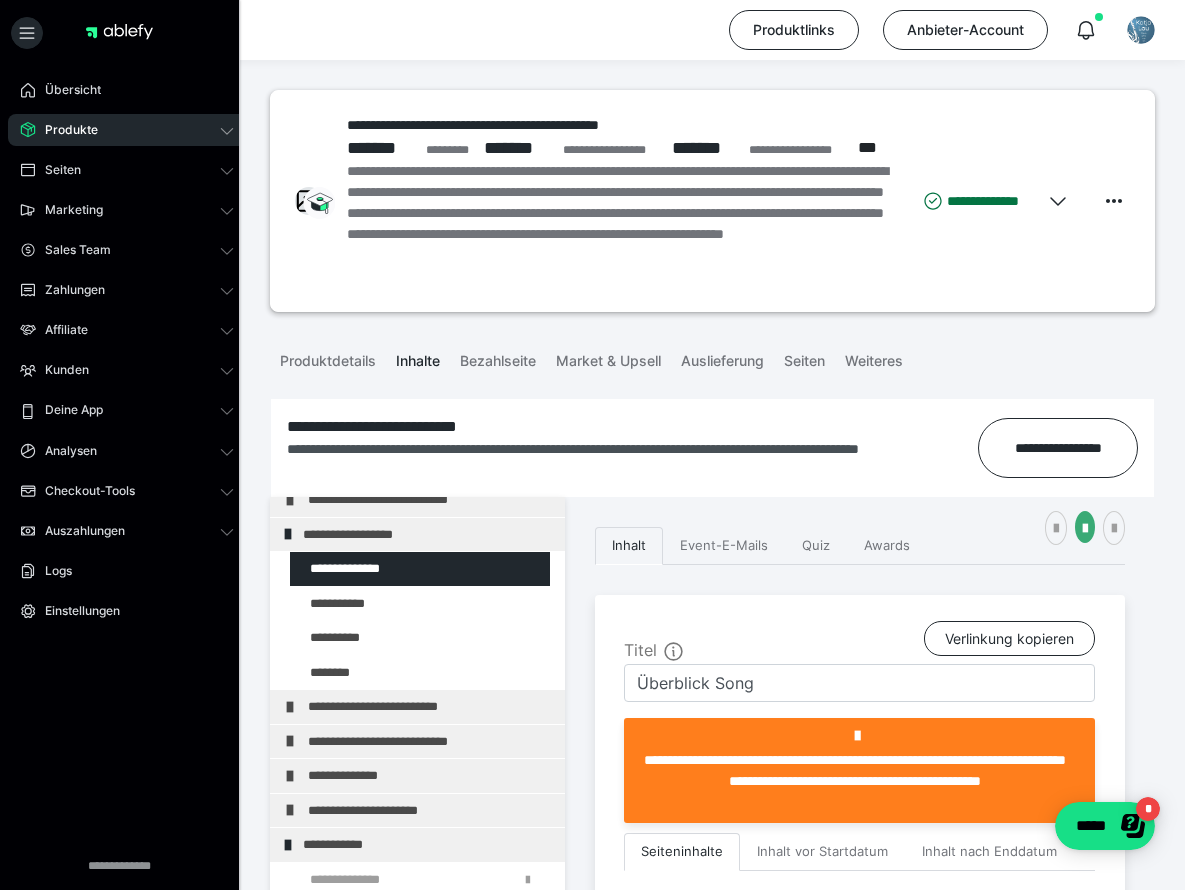 click on "Produkte" at bounding box center (64, 130) 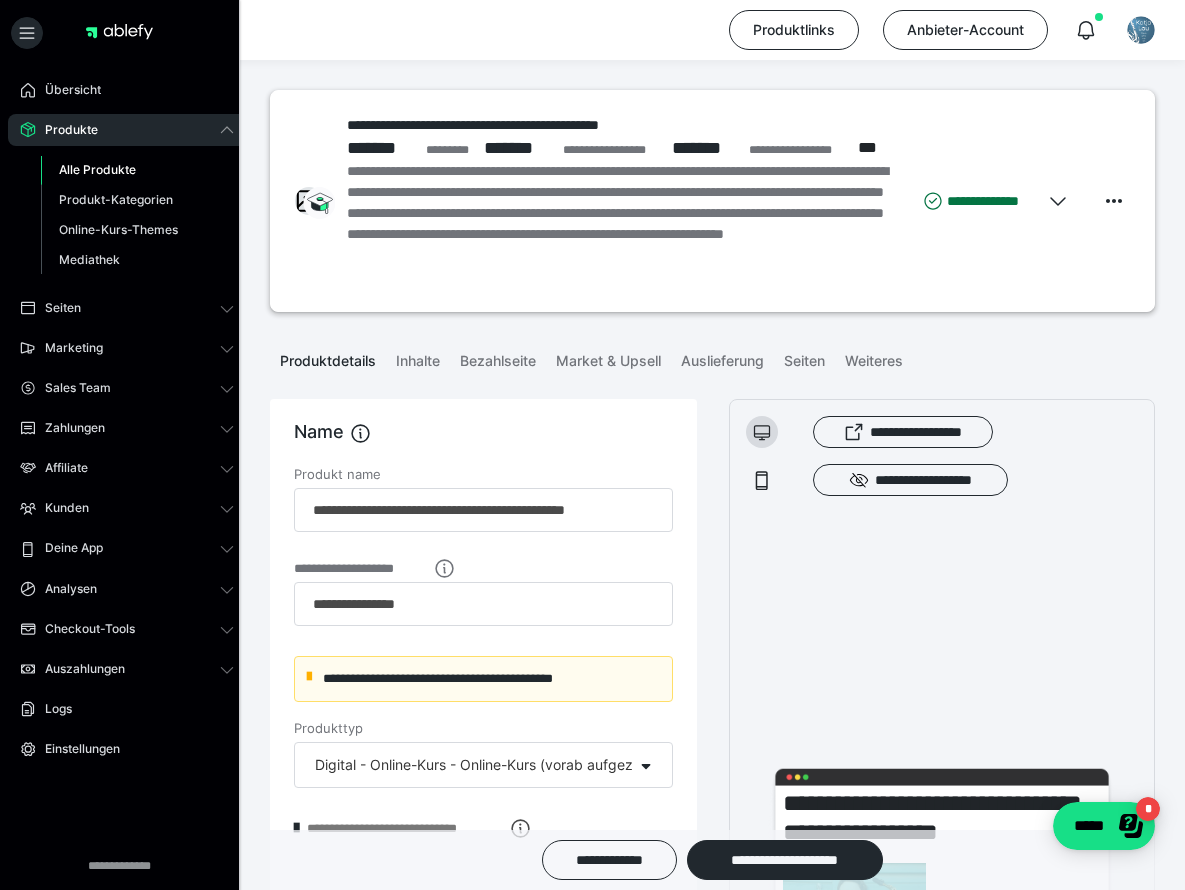 click on "Alle Produkte" at bounding box center (97, 169) 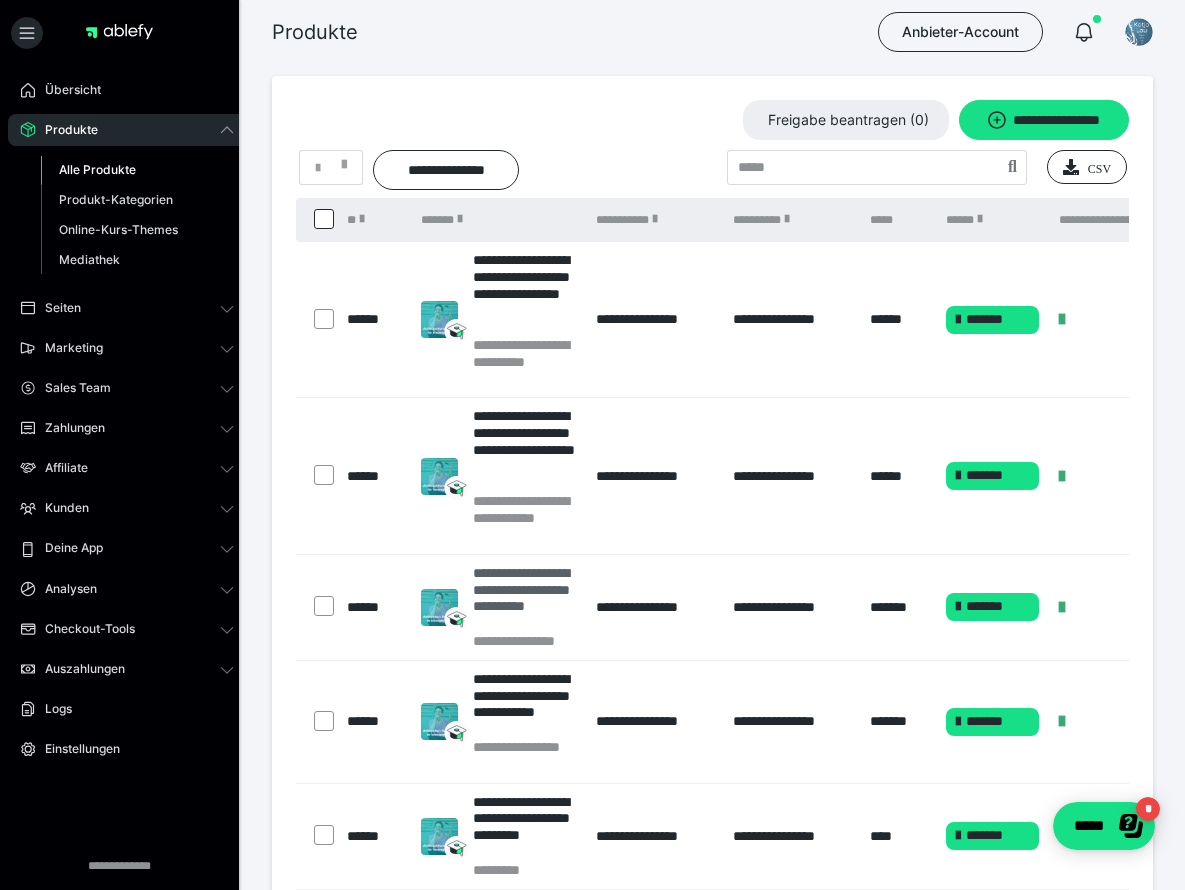 click on "**********" at bounding box center [525, 598] 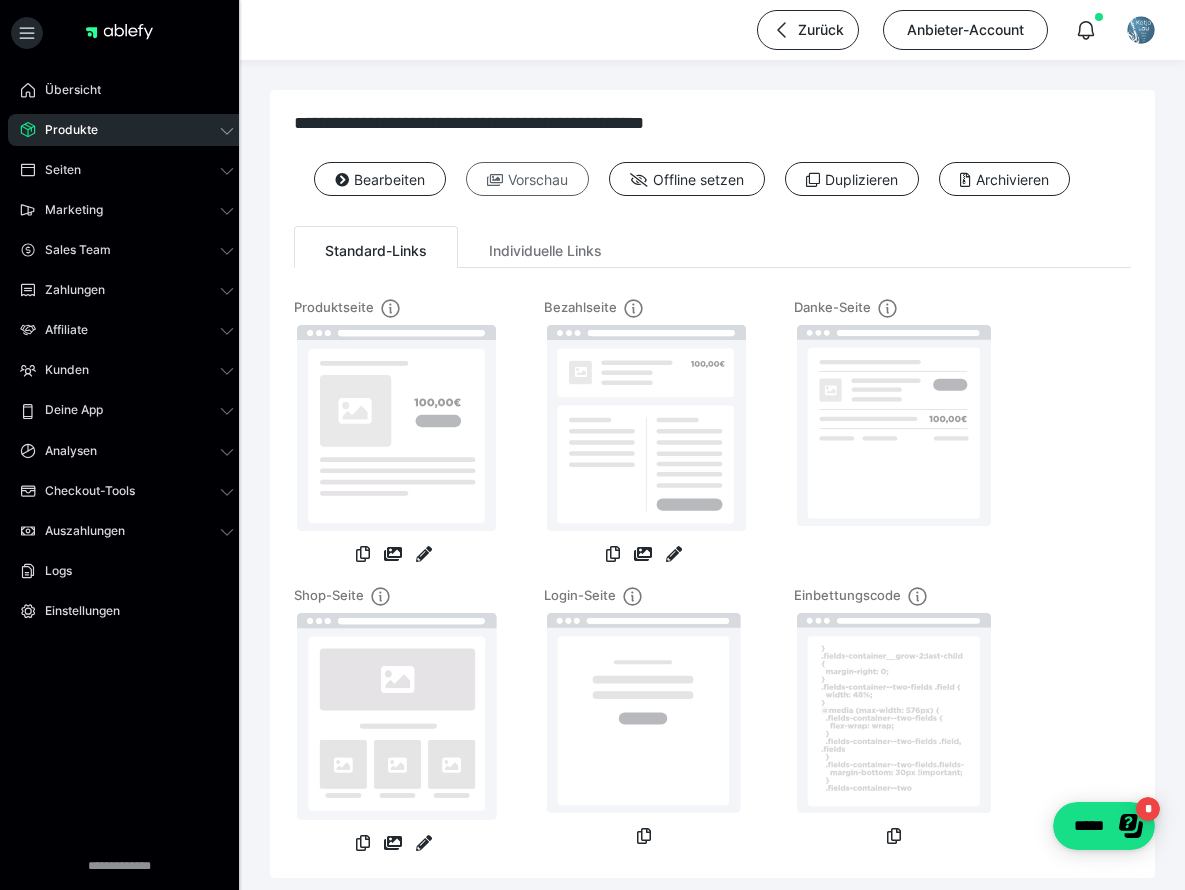 click on "Vorschau" at bounding box center (527, 179) 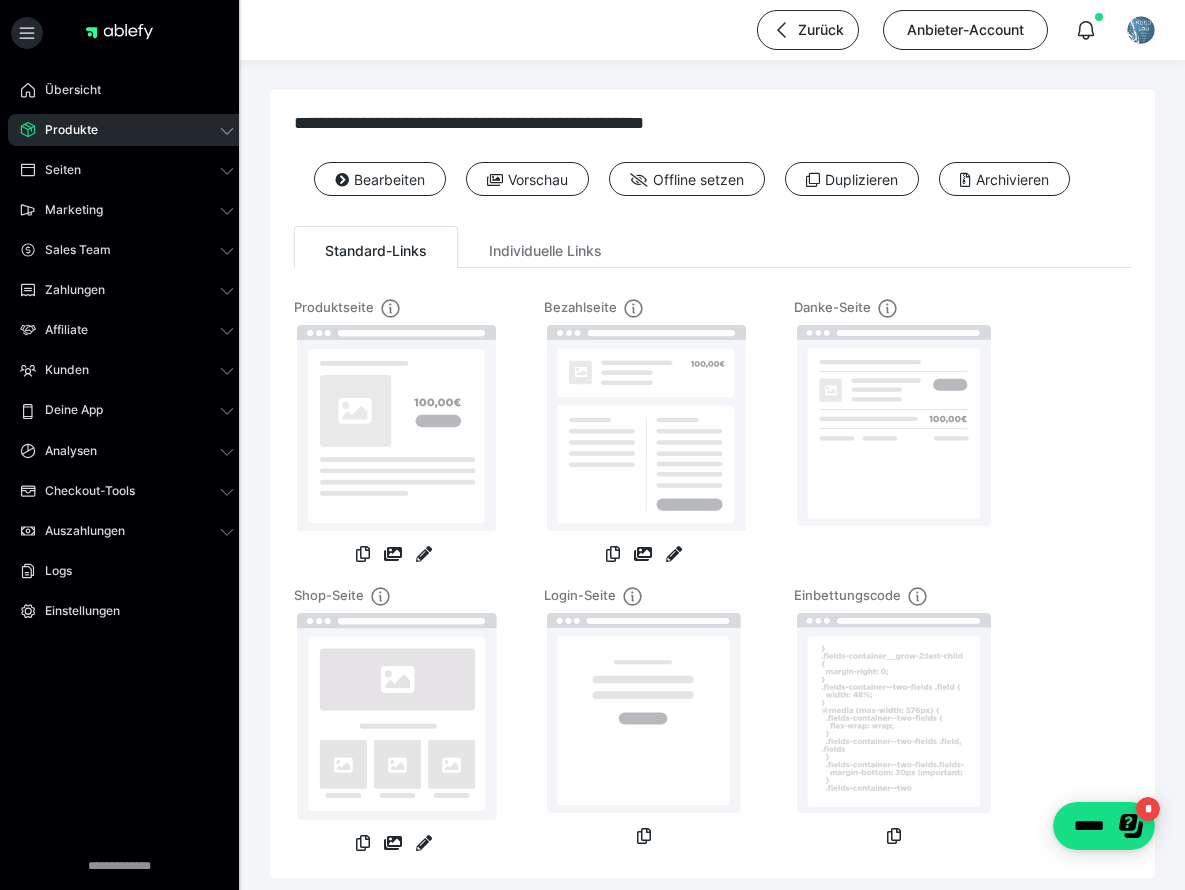 click on "Produkte" at bounding box center [127, 130] 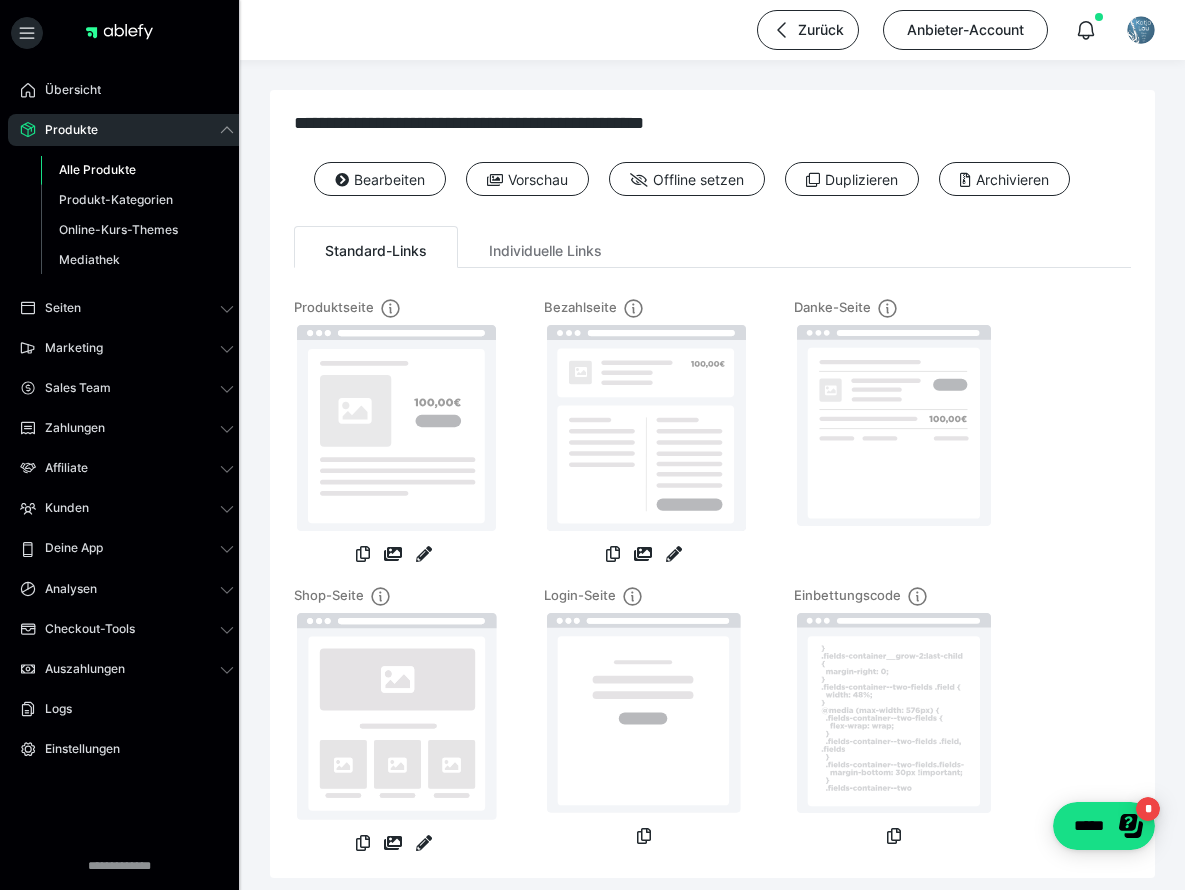 click on "Alle Produkte" at bounding box center [97, 169] 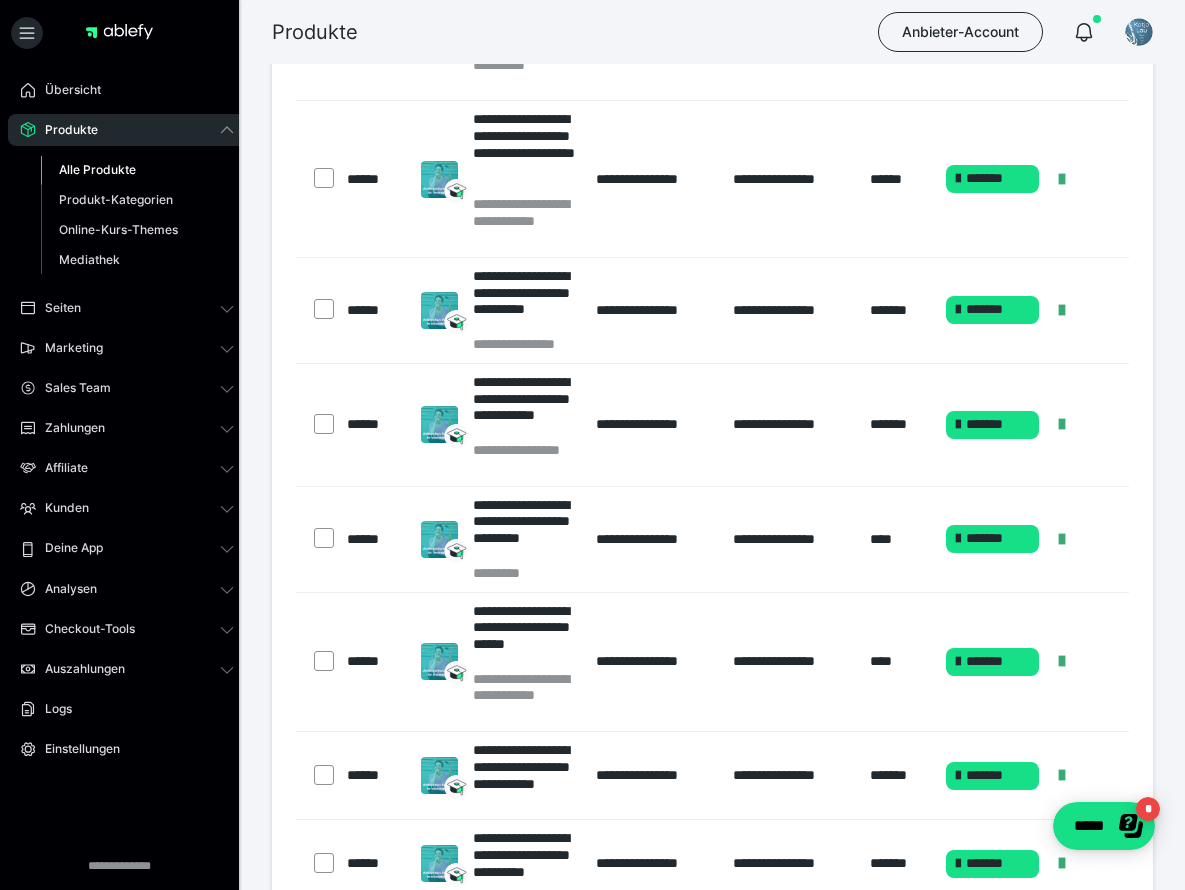 scroll, scrollTop: 653, scrollLeft: 0, axis: vertical 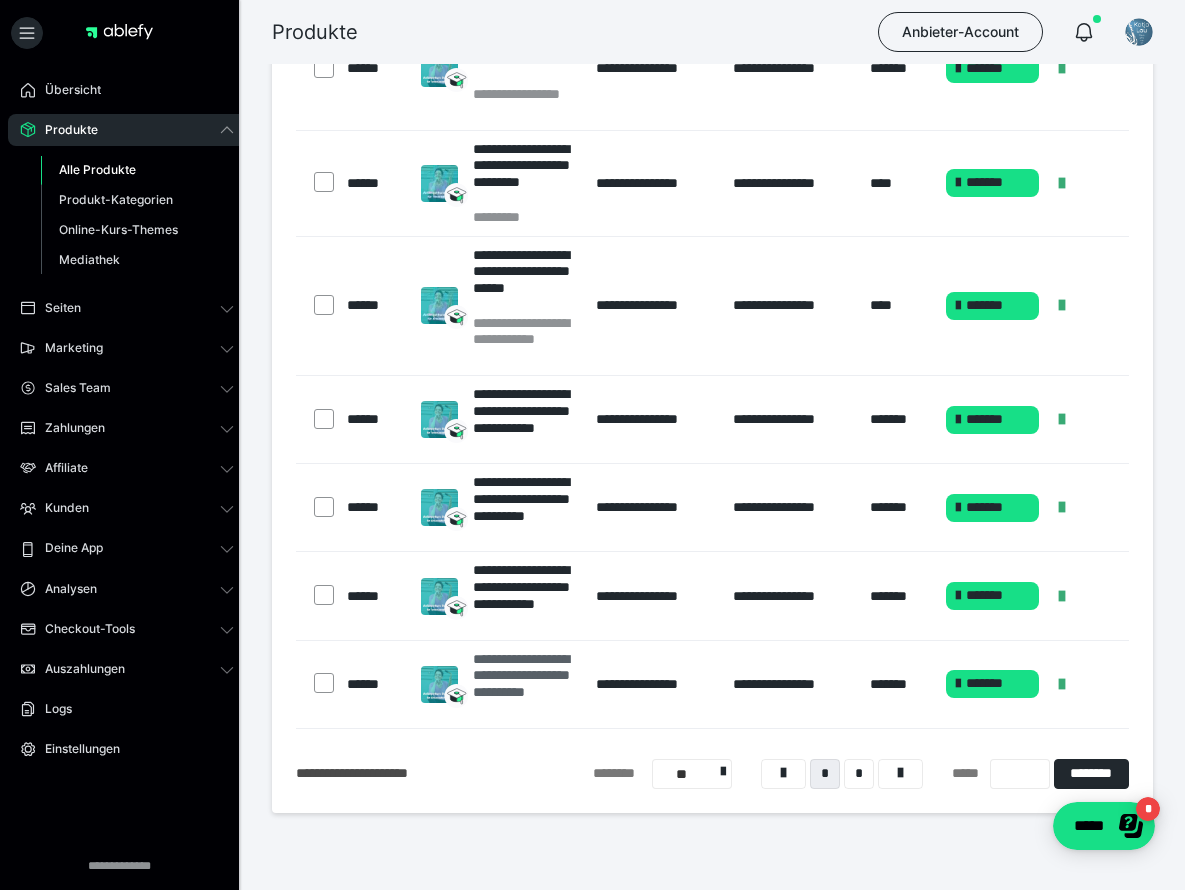 click on "**********" at bounding box center [525, 684] 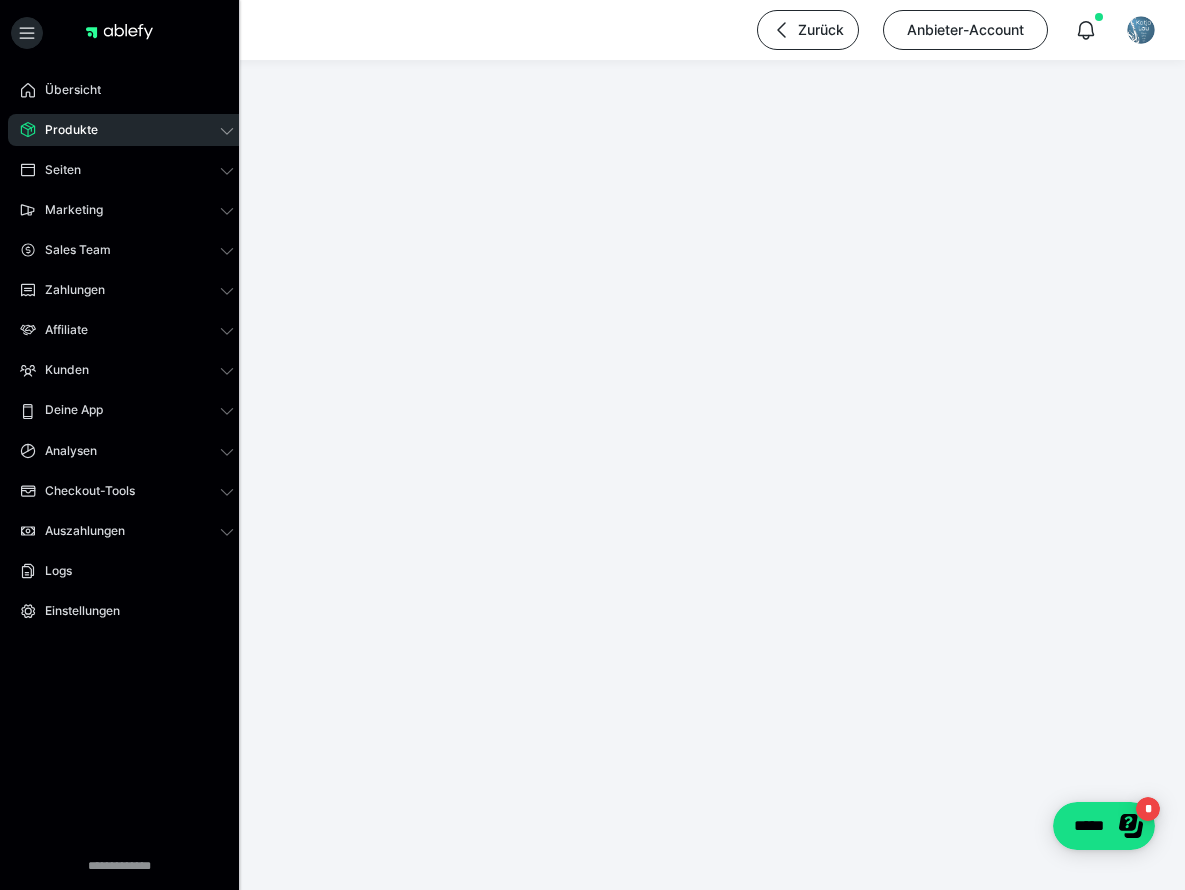 scroll, scrollTop: 0, scrollLeft: 0, axis: both 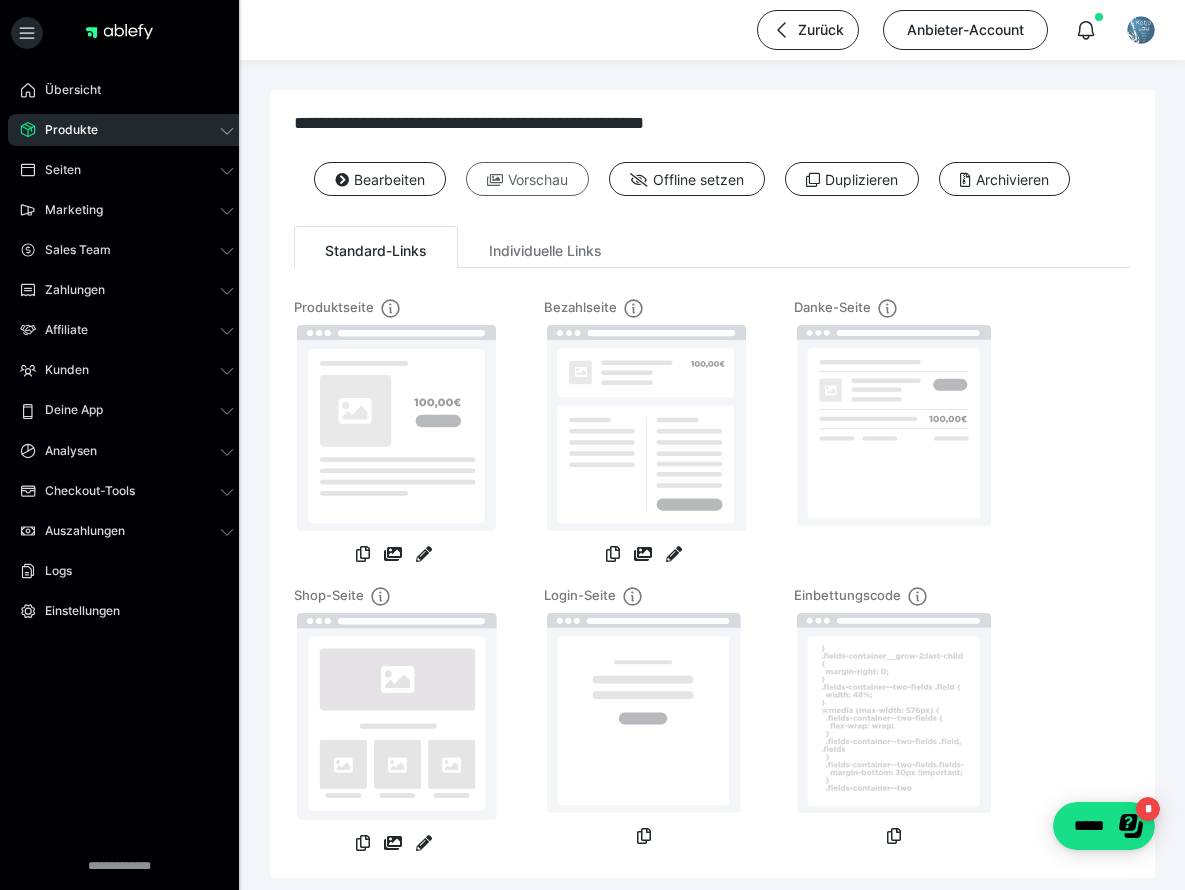 click on "Vorschau" at bounding box center (527, 179) 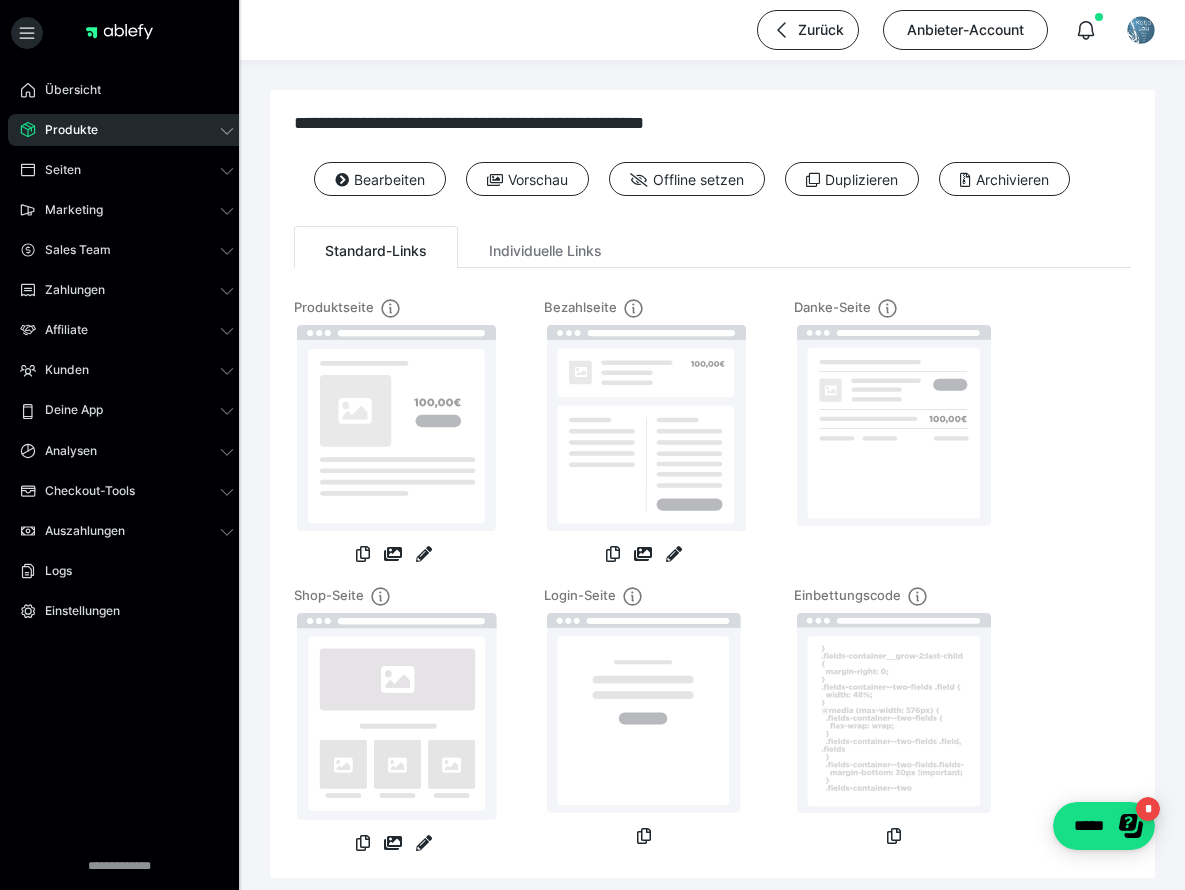 click on "Produkte" at bounding box center [64, 130] 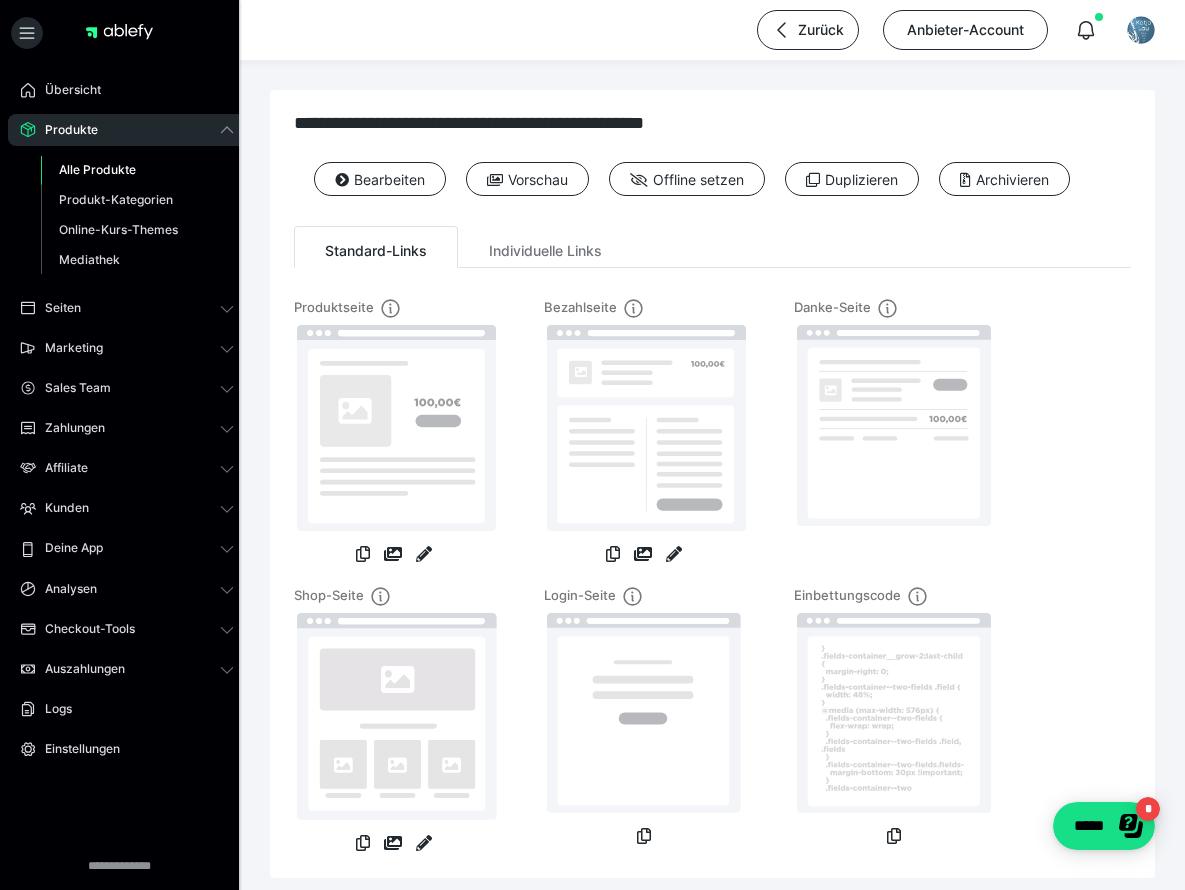 click on "Alle Produkte" at bounding box center (97, 169) 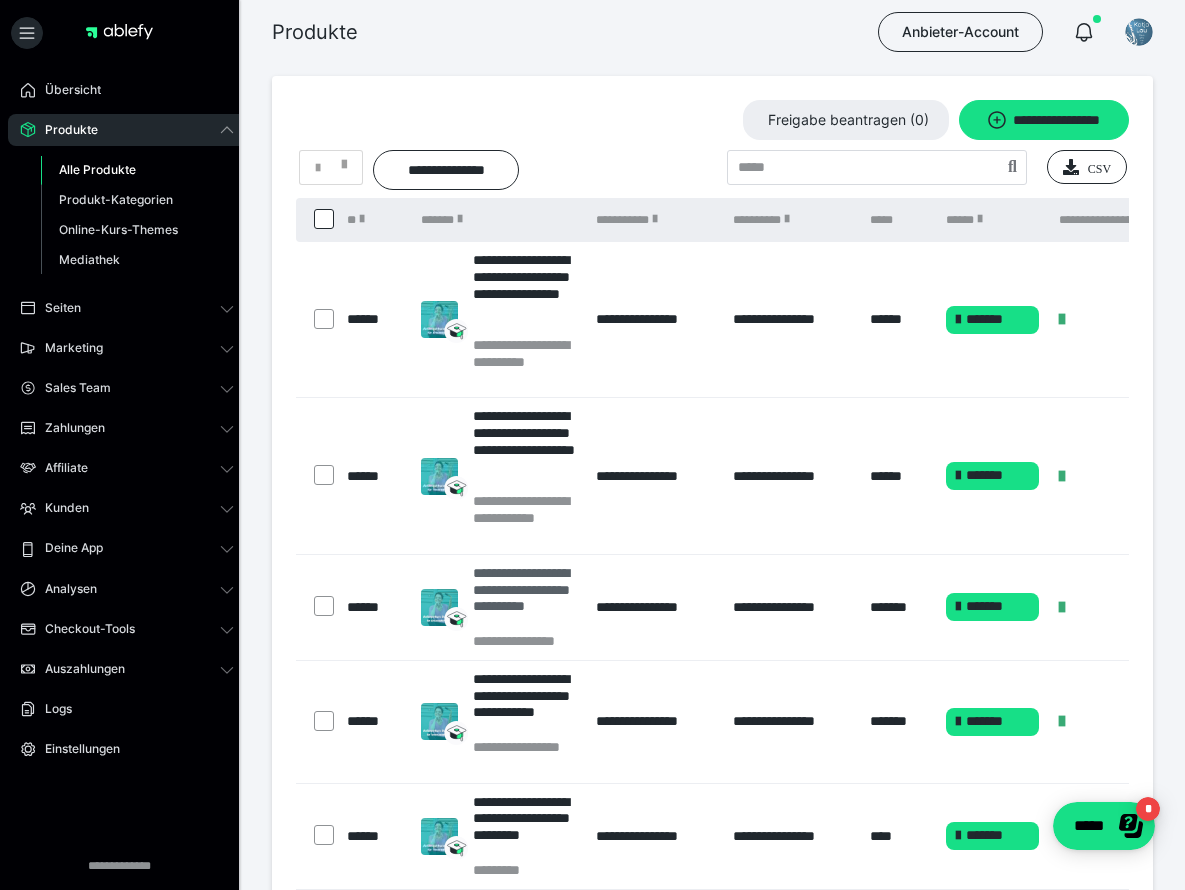 click on "**********" at bounding box center (525, 598) 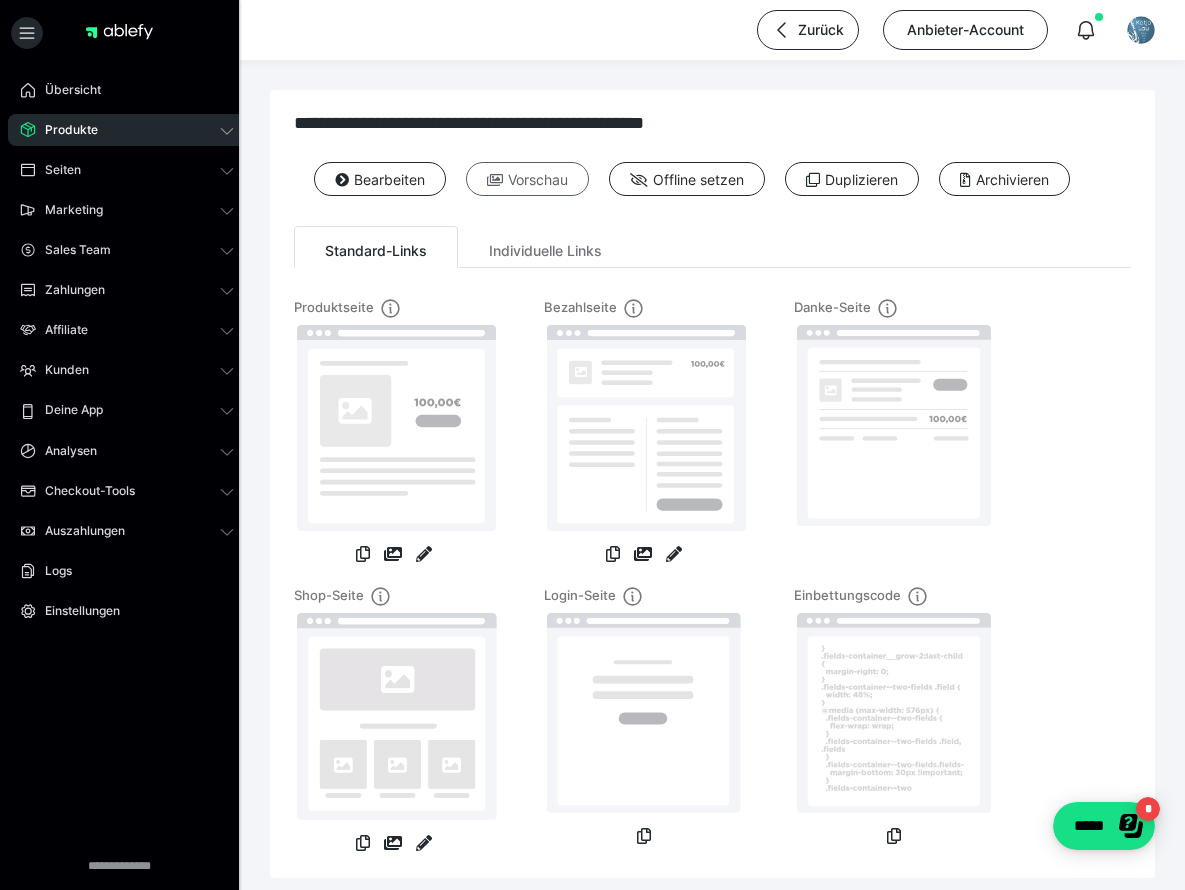 click on "Vorschau" at bounding box center [527, 179] 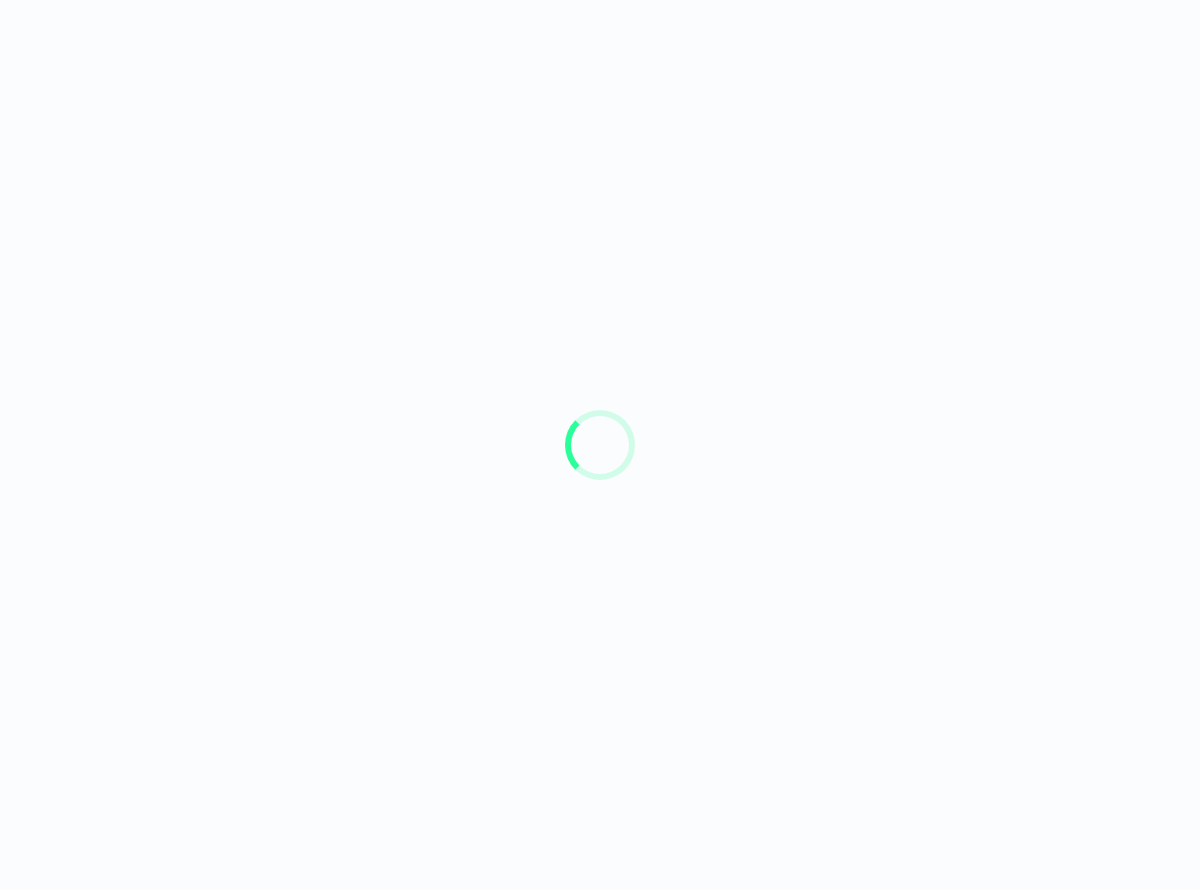 scroll, scrollTop: 0, scrollLeft: 0, axis: both 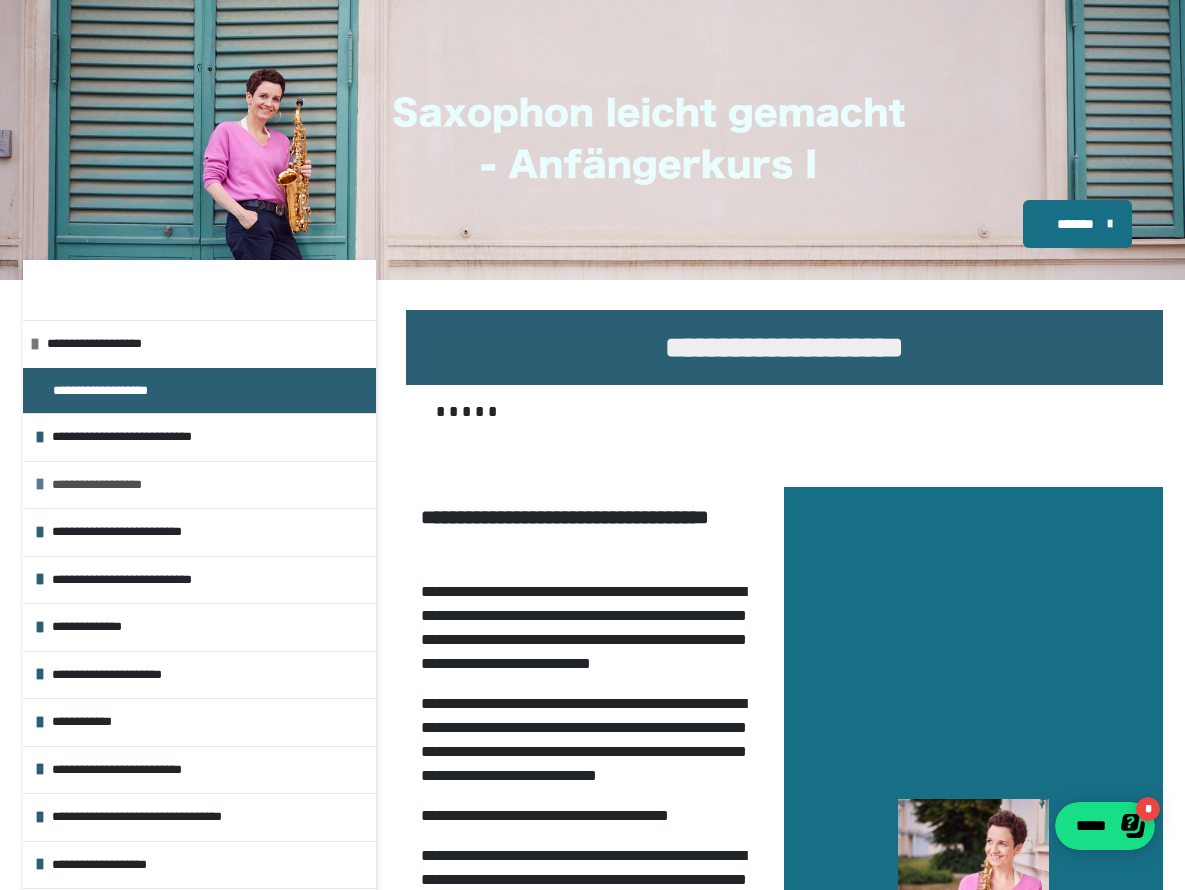 click on "**********" at bounding box center (209, 485) 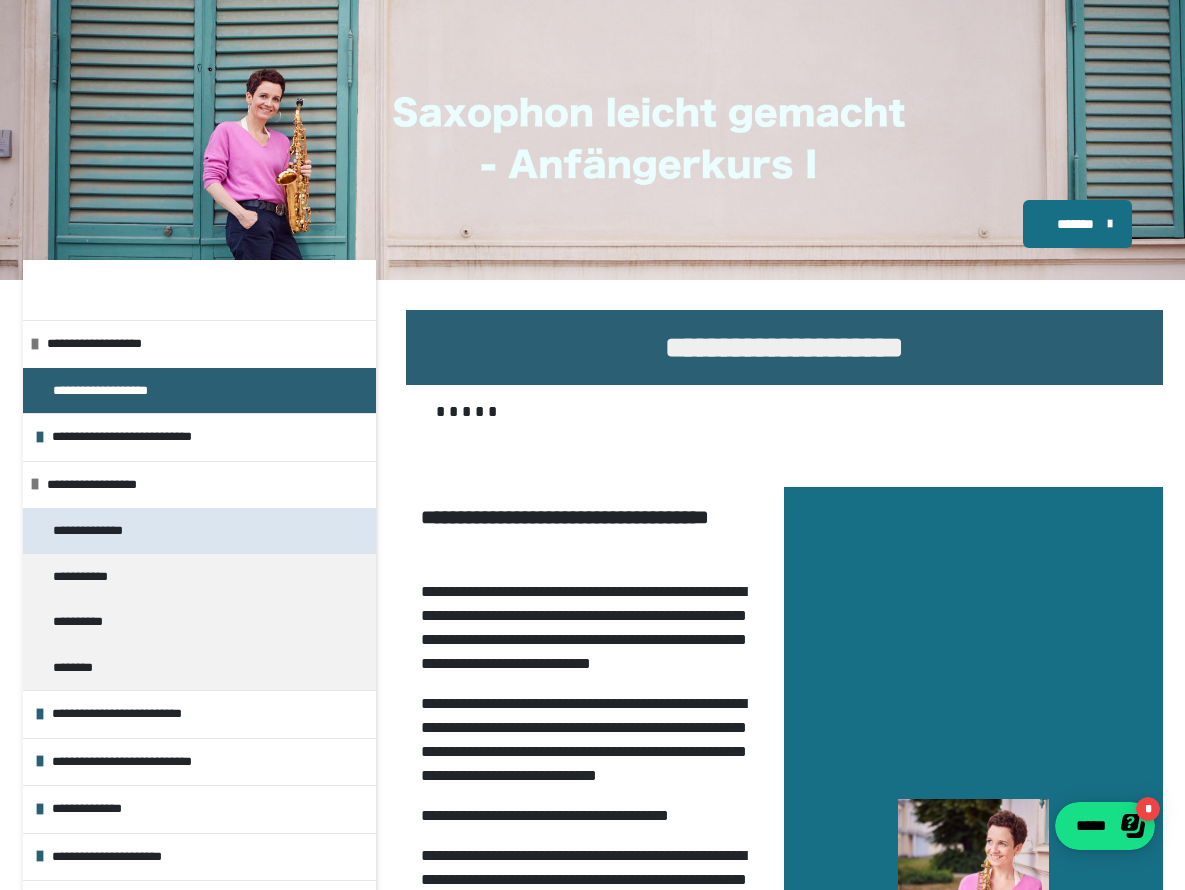 click on "**********" at bounding box center [99, 531] 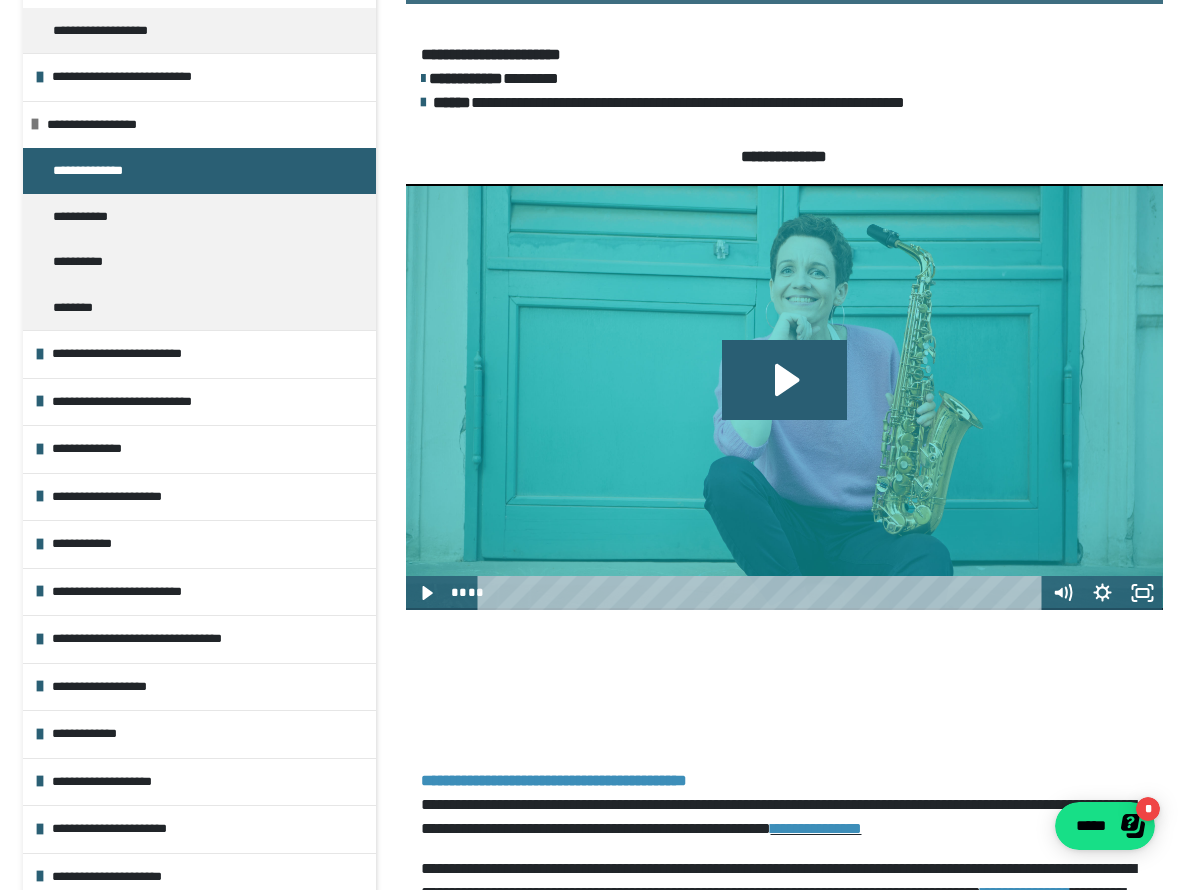 scroll, scrollTop: 137, scrollLeft: 0, axis: vertical 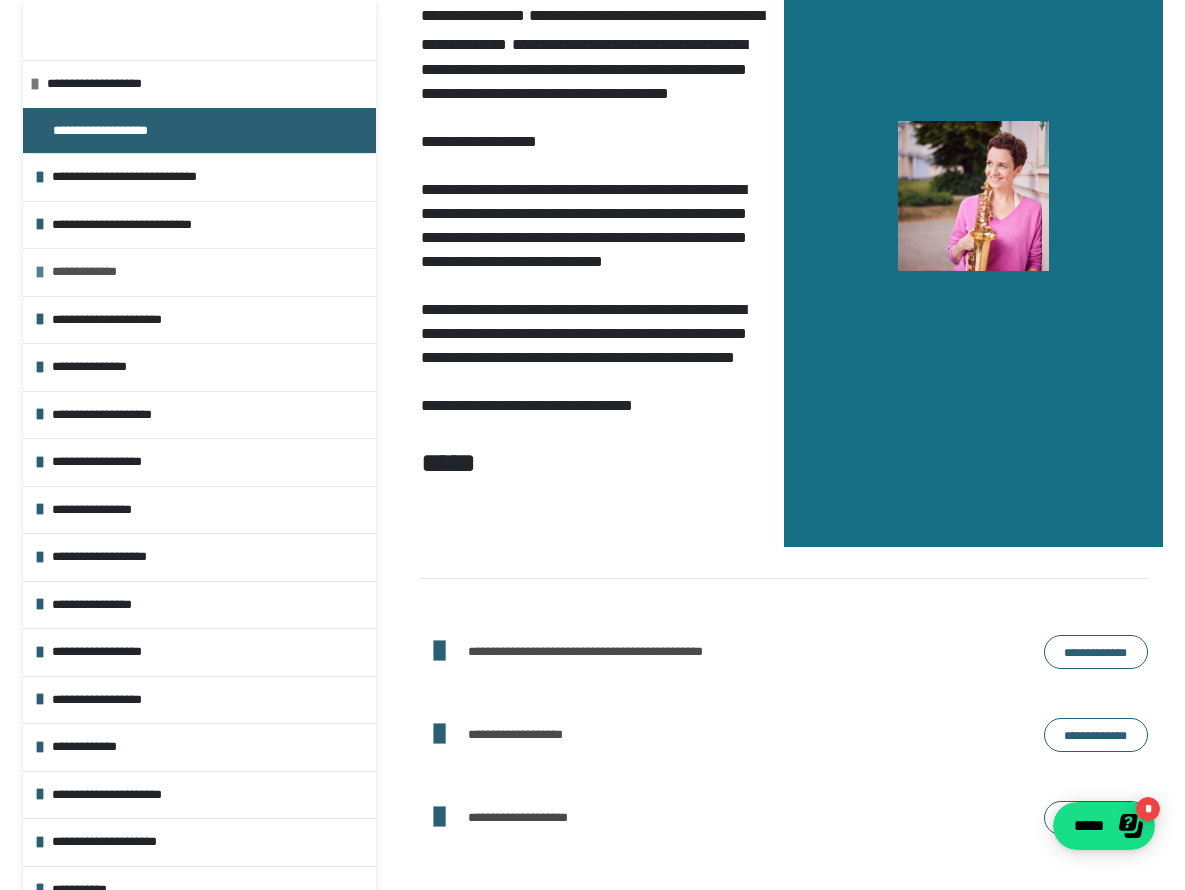 click on "**********" at bounding box center [201, 272] 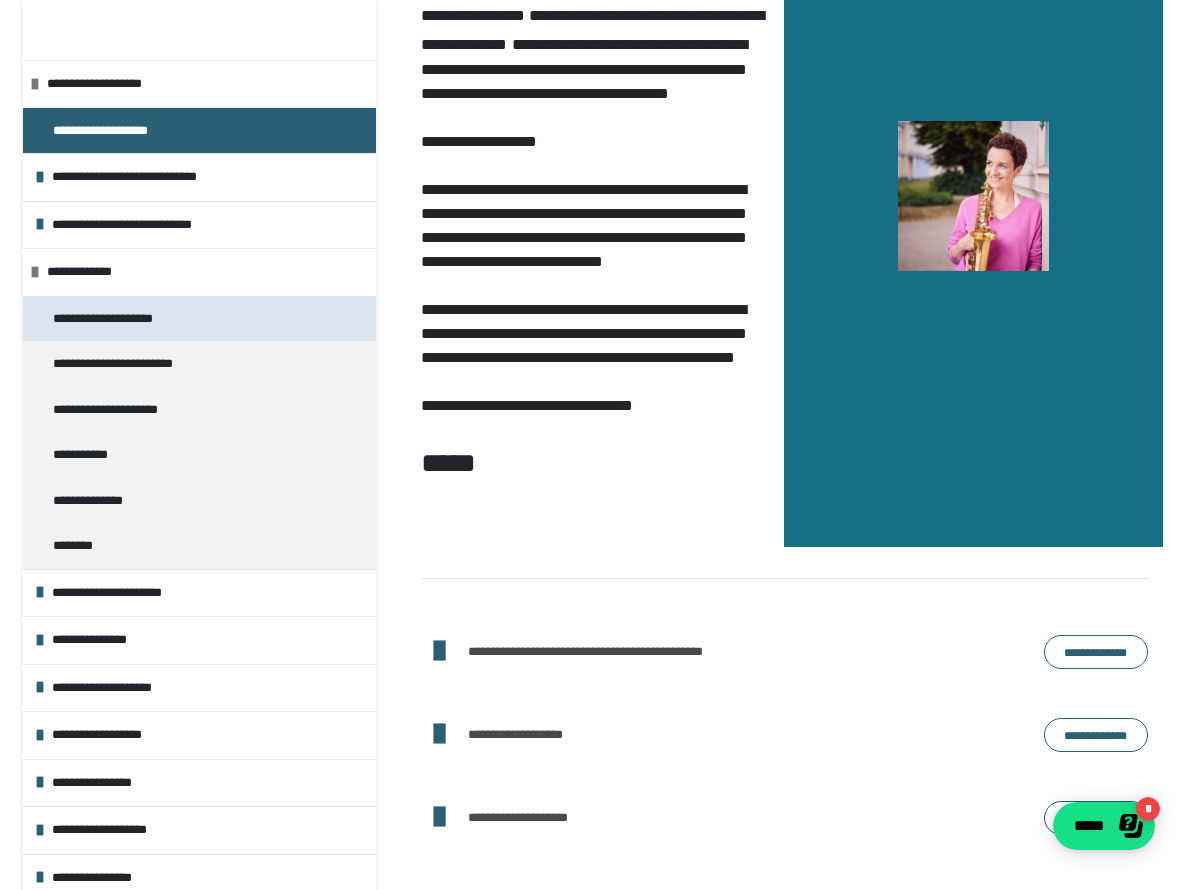 click on "**********" at bounding box center [123, 319] 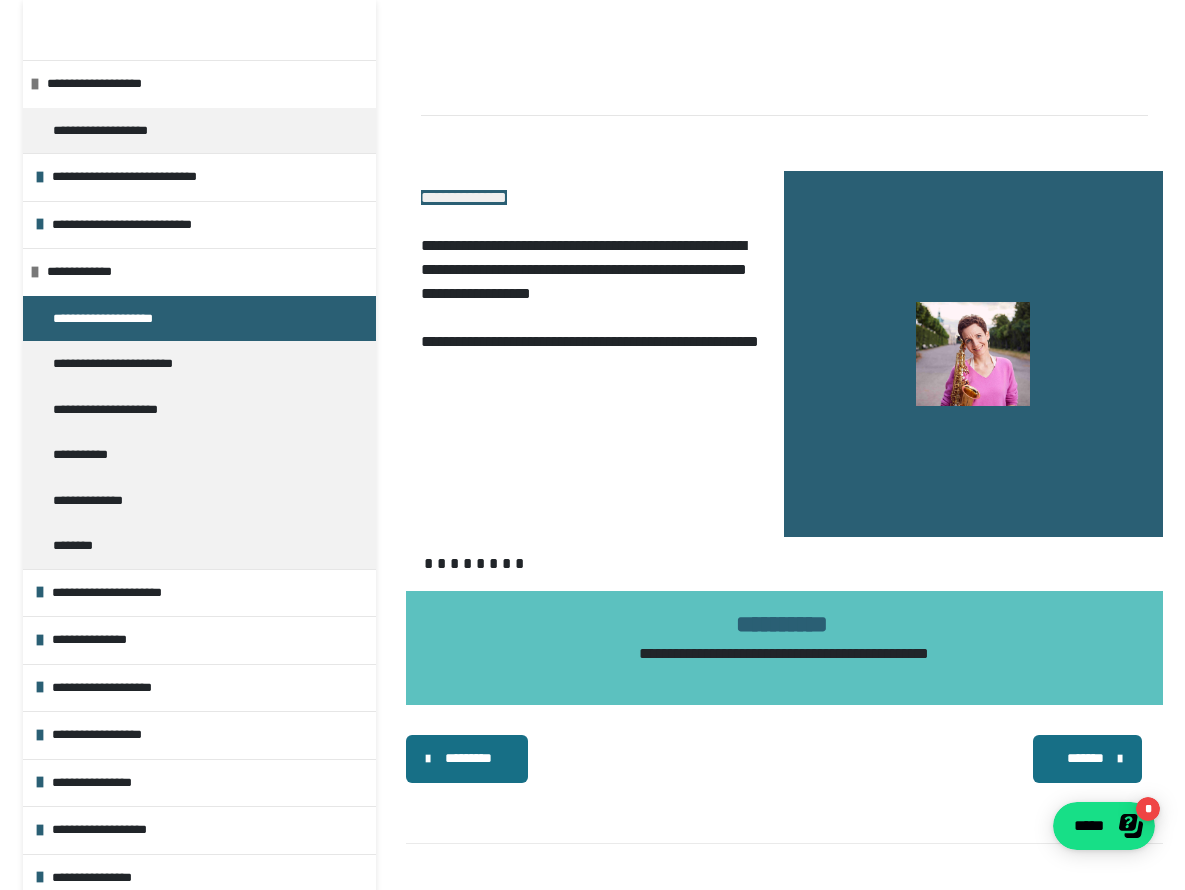 scroll, scrollTop: 1637, scrollLeft: 0, axis: vertical 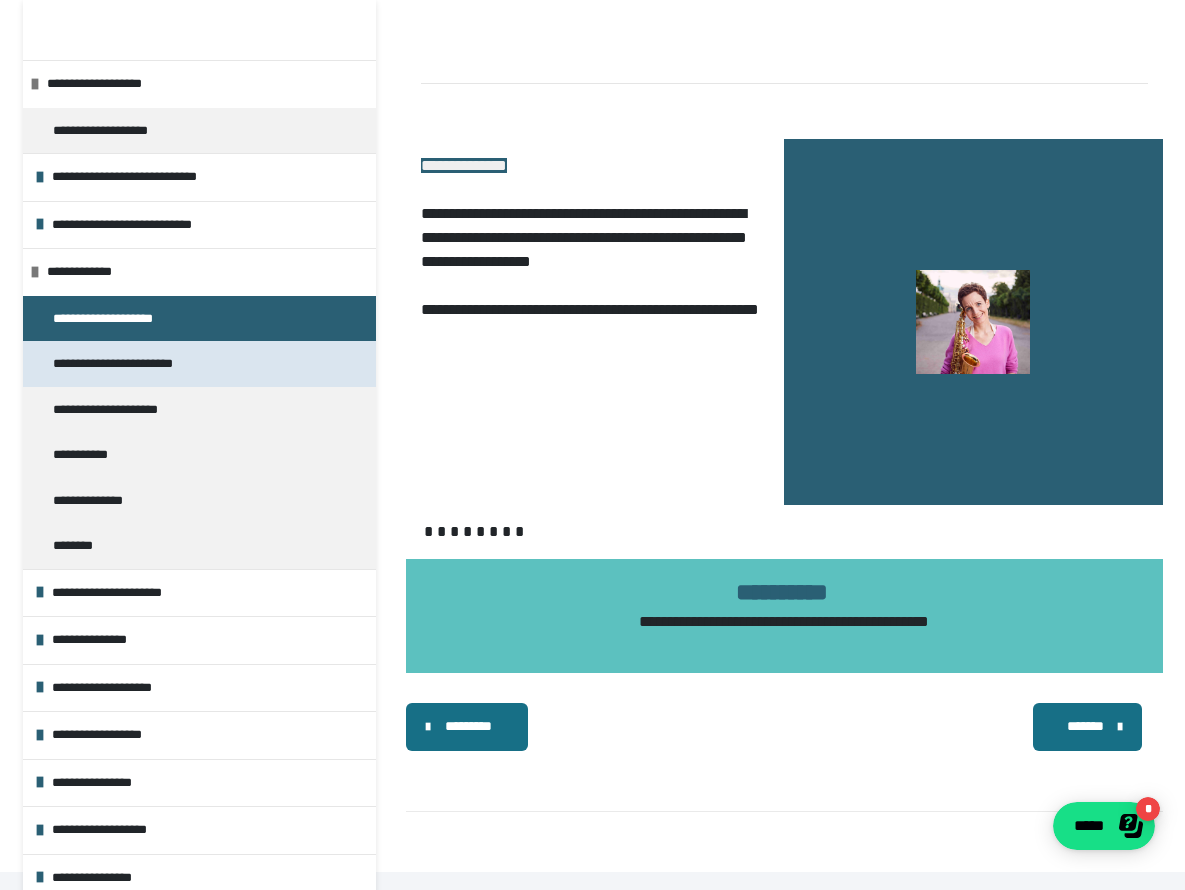 click on "**********" at bounding box center [125, 364] 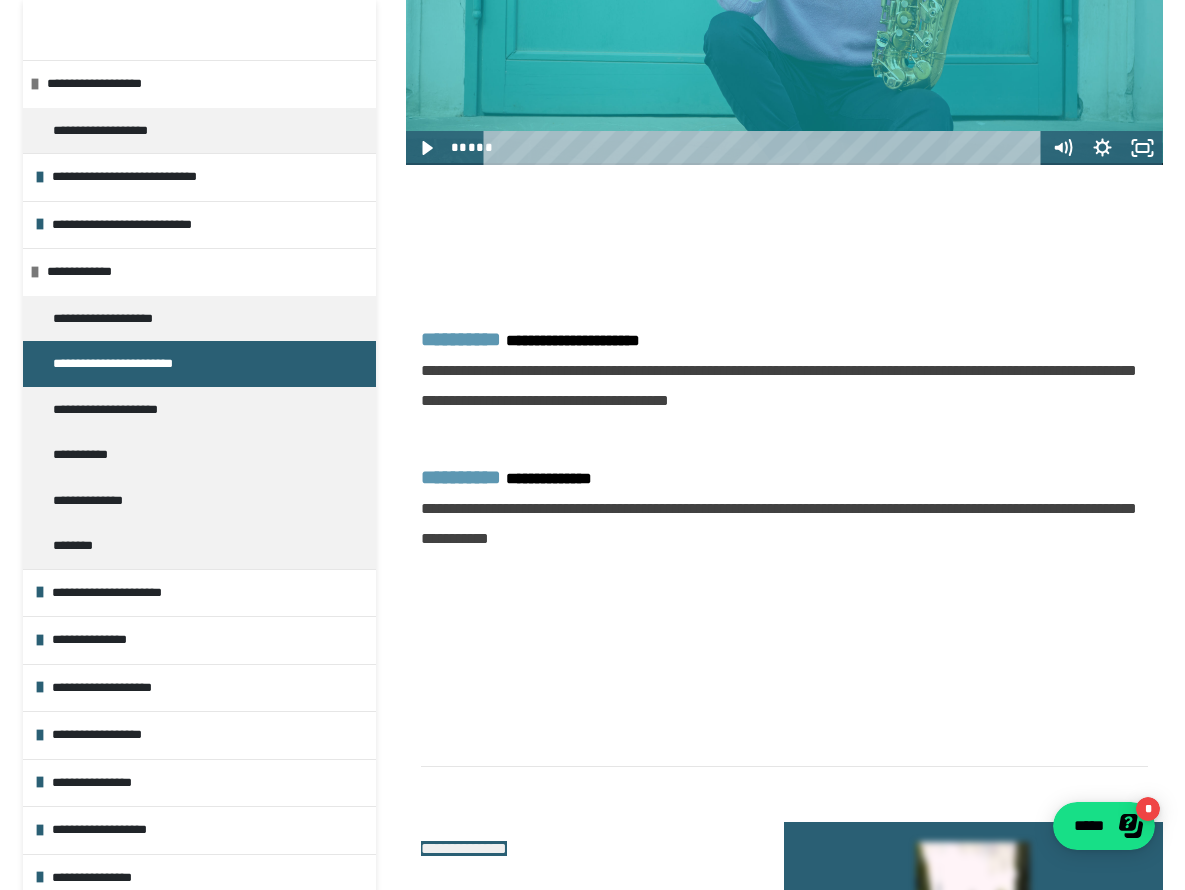 scroll, scrollTop: 923, scrollLeft: 0, axis: vertical 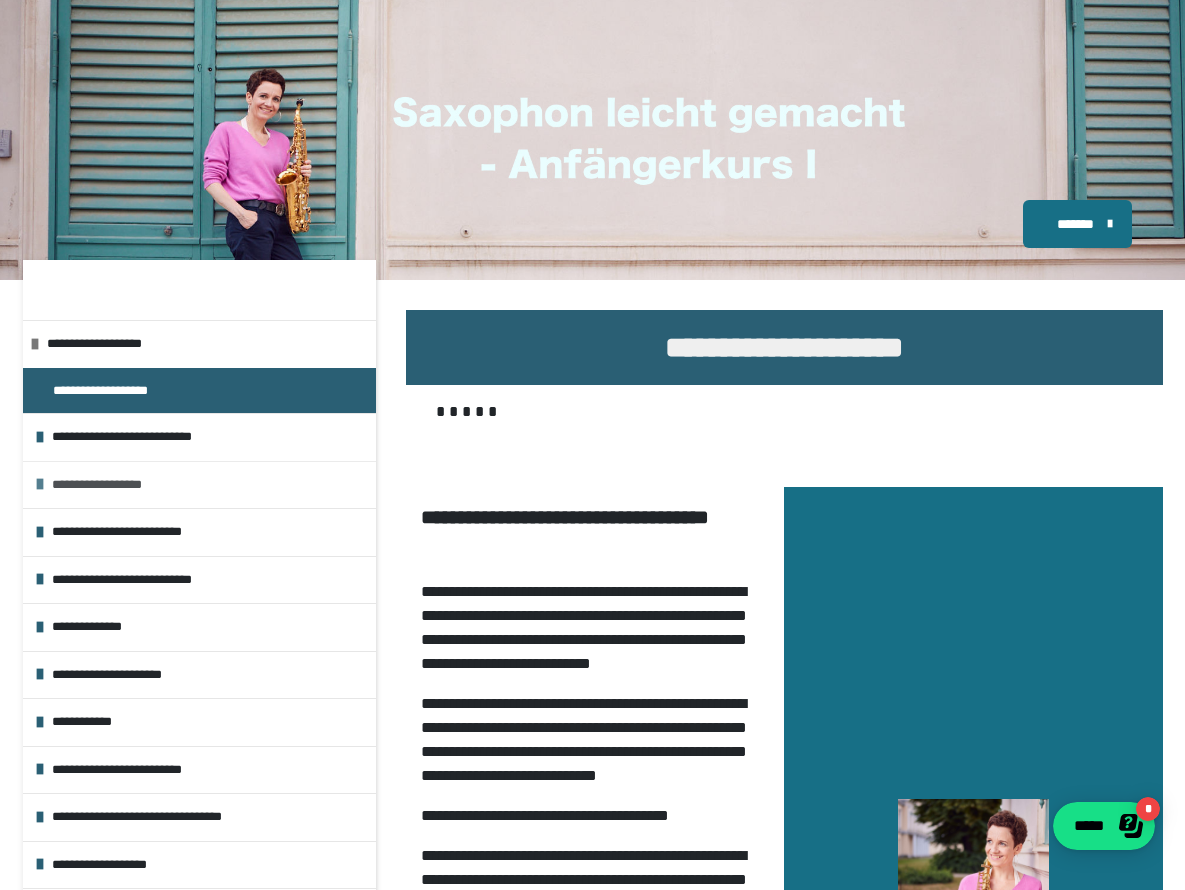 click on "**********" at bounding box center (209, 485) 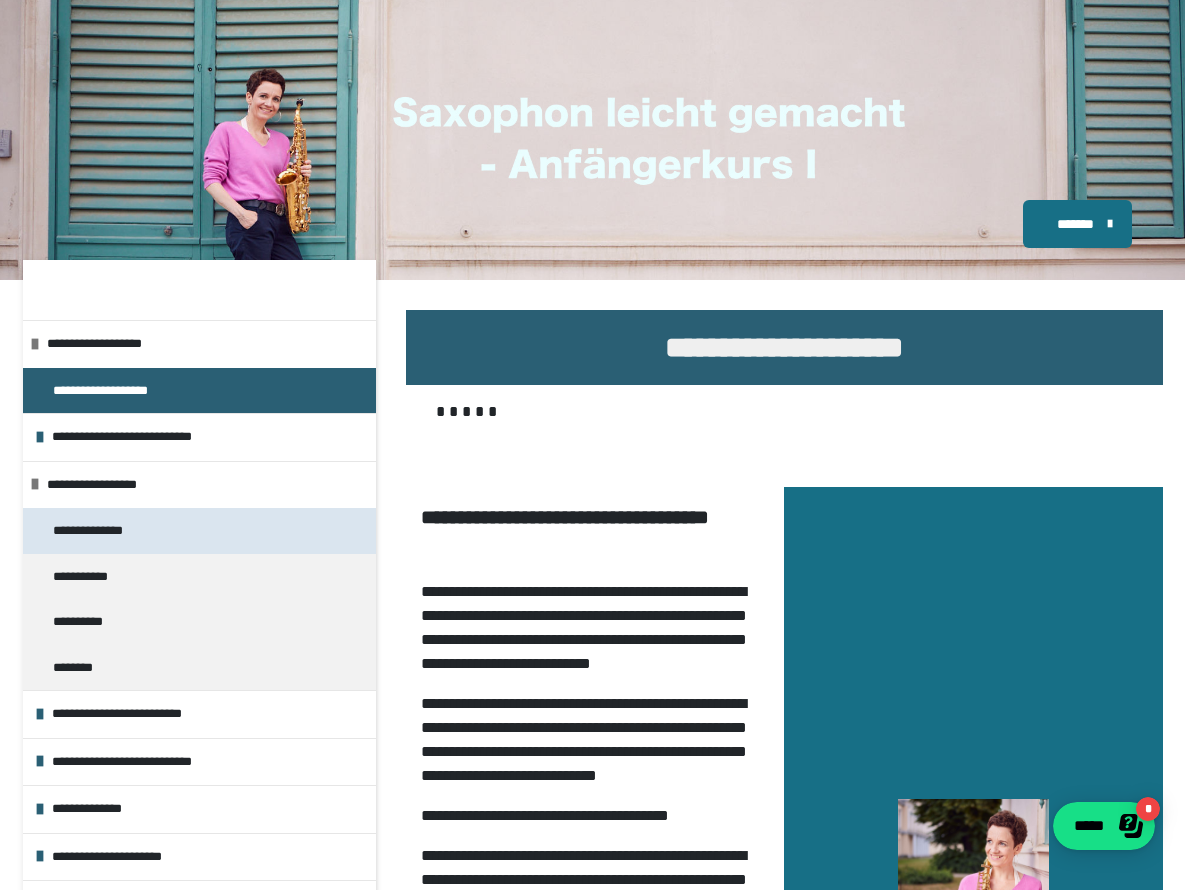click on "**********" at bounding box center (99, 531) 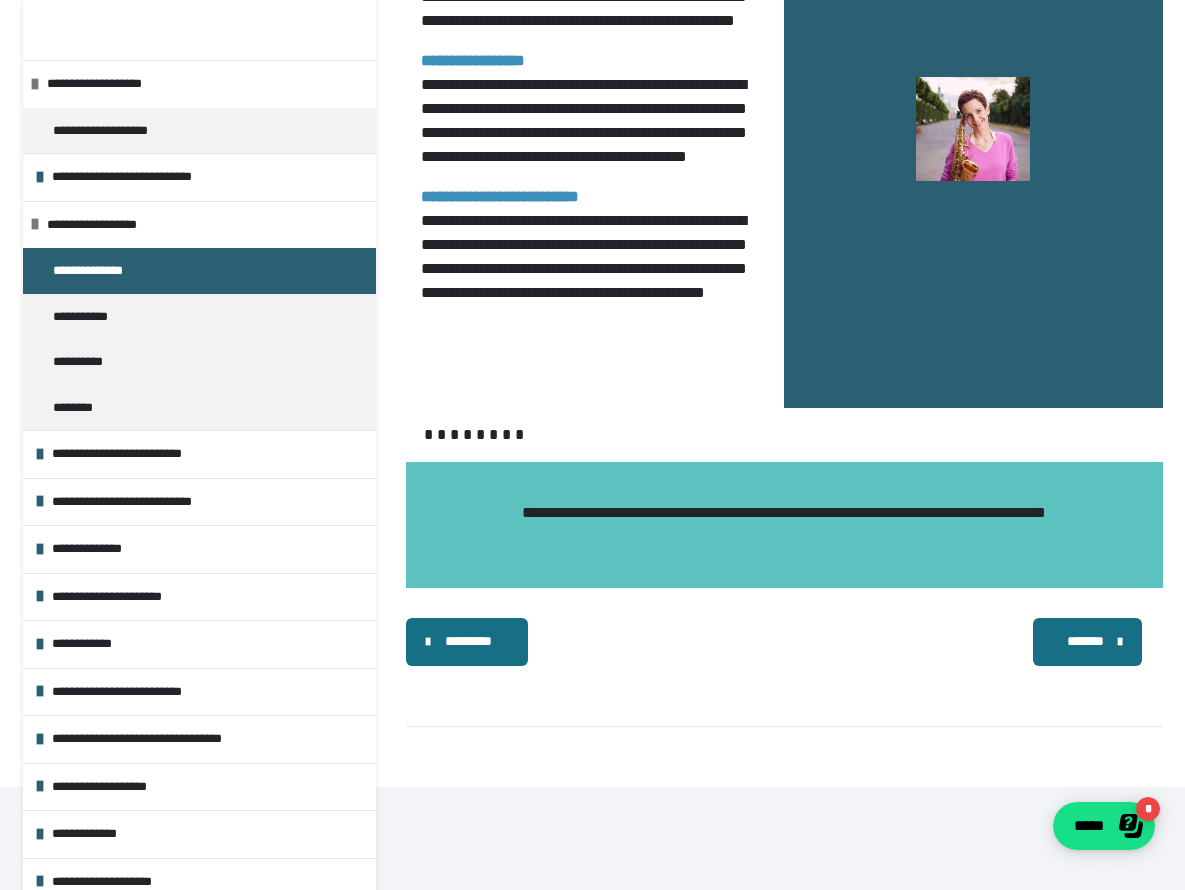 scroll, scrollTop: 1926, scrollLeft: 0, axis: vertical 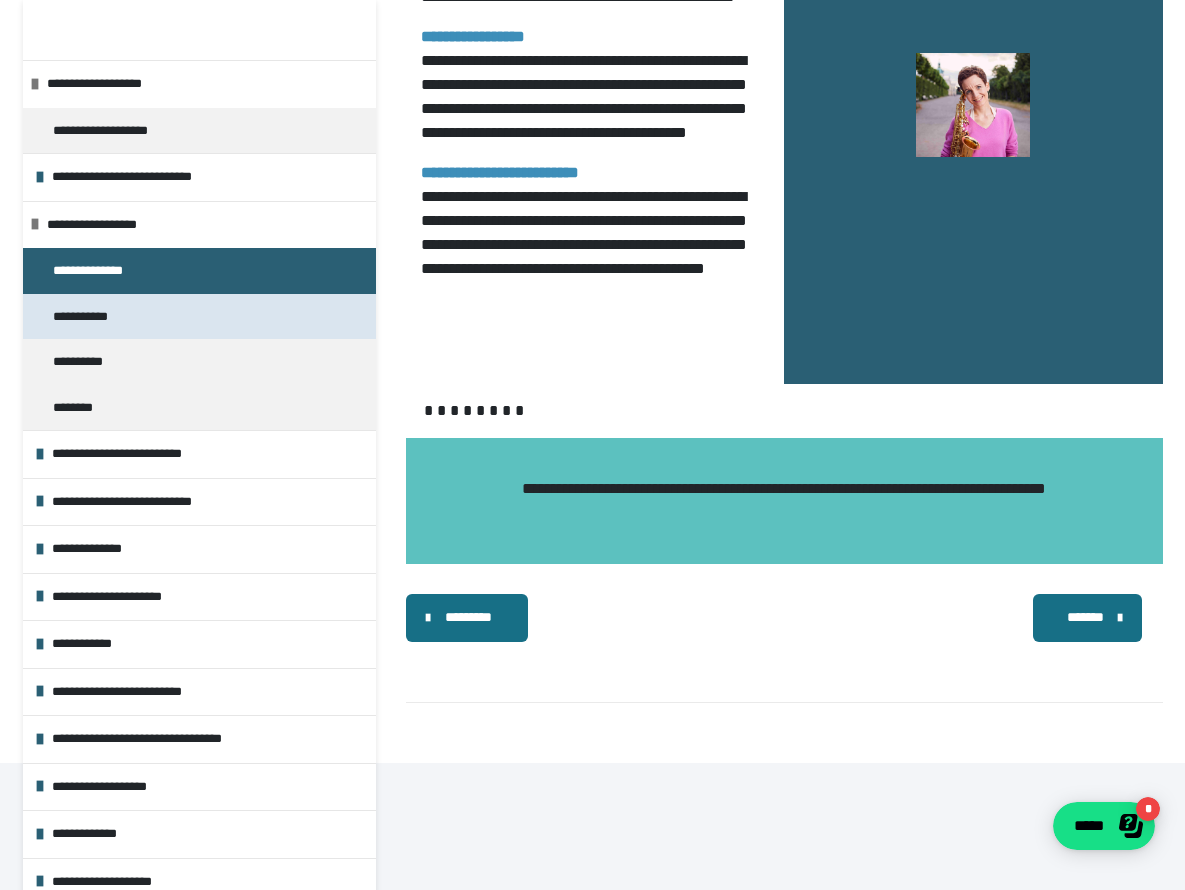 click on "**********" at bounding box center [88, 317] 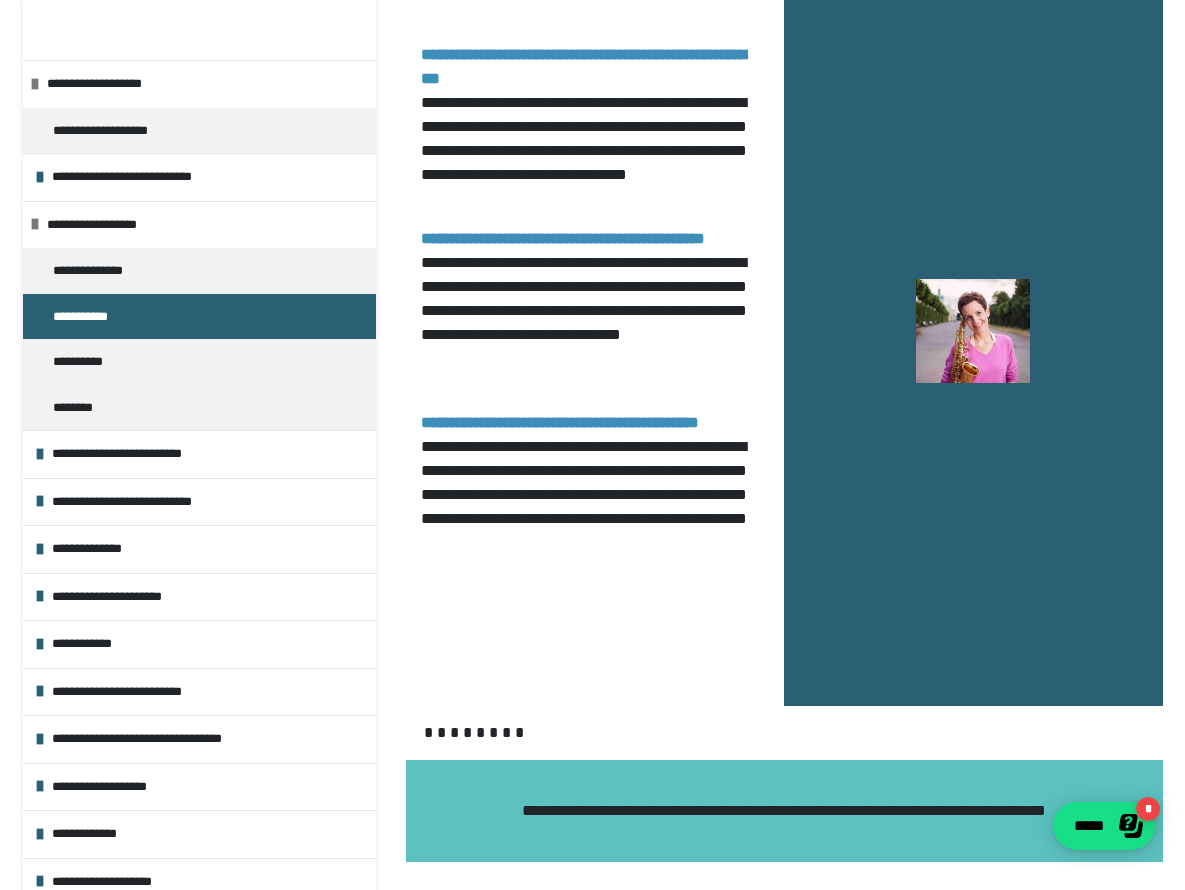 scroll, scrollTop: 2219, scrollLeft: 0, axis: vertical 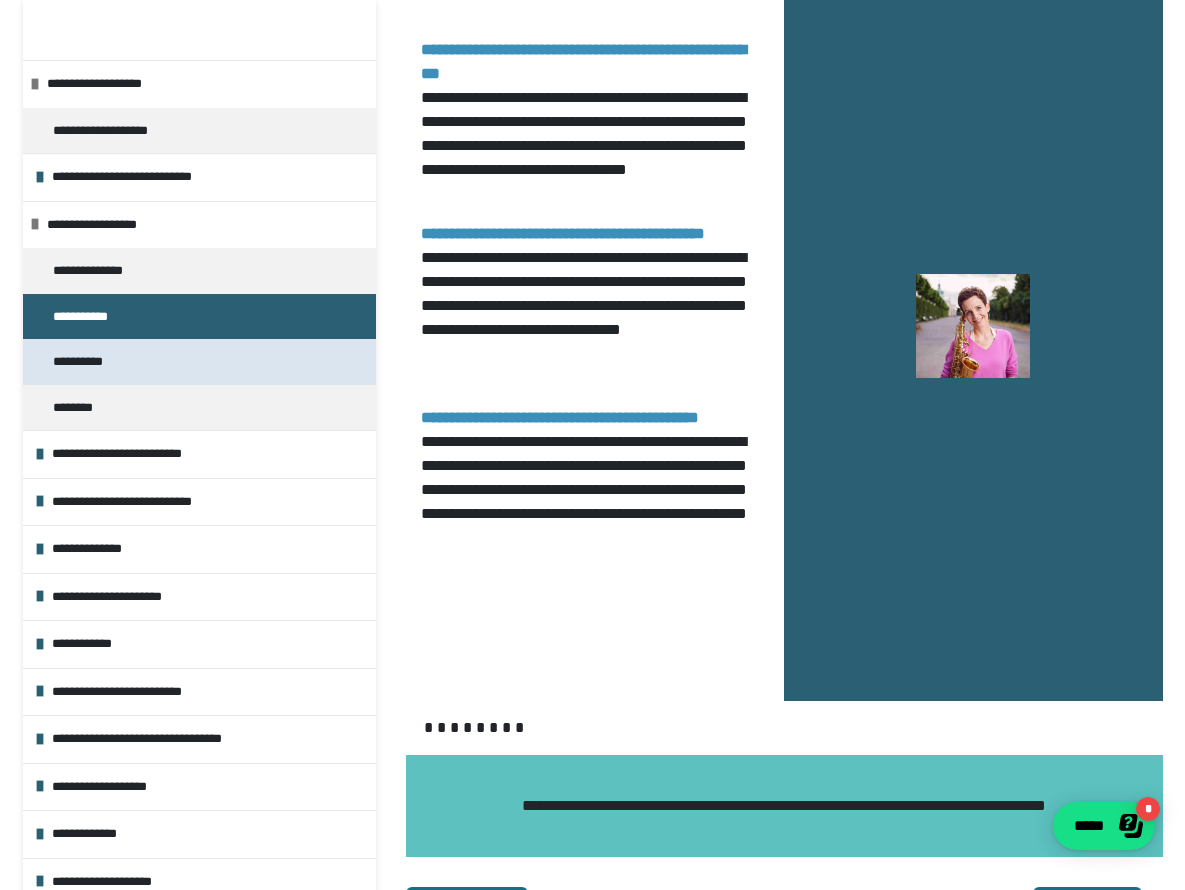 click on "**********" at bounding box center (86, 362) 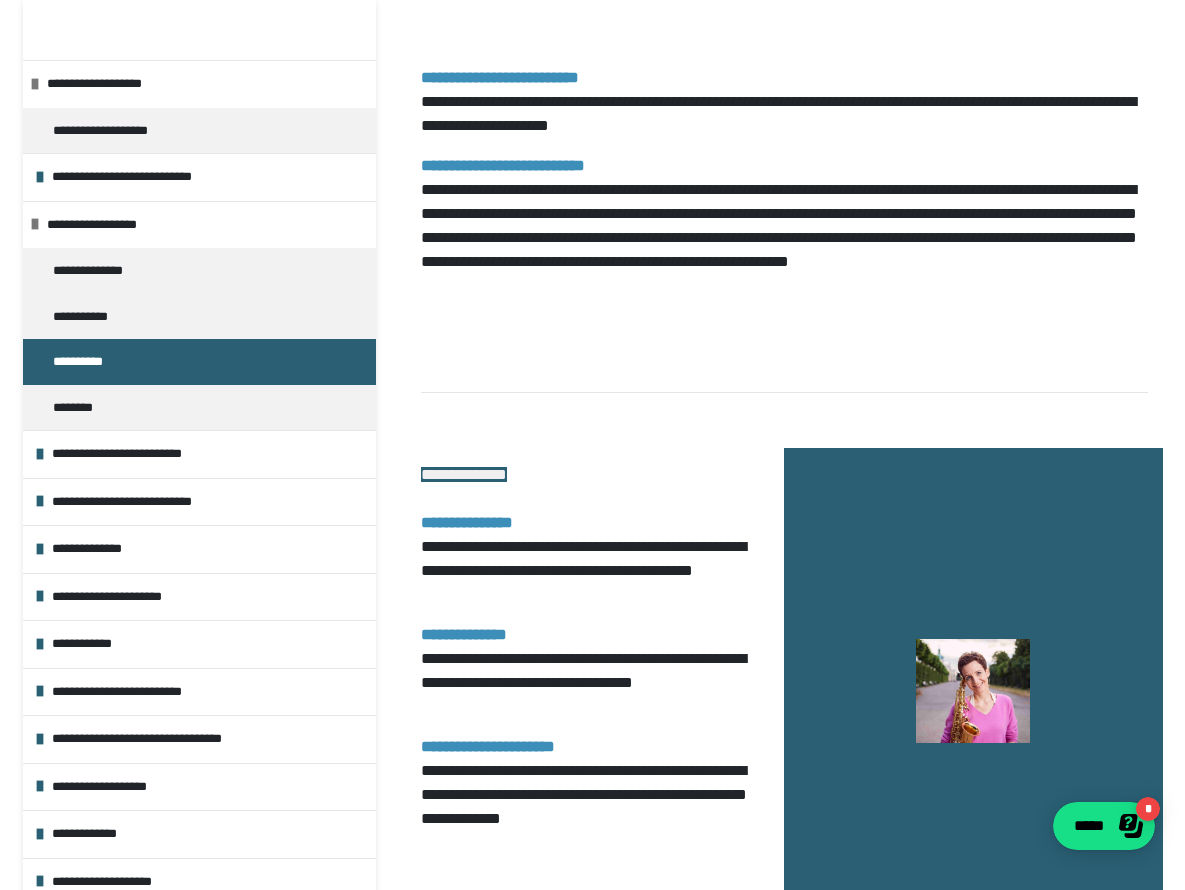 scroll, scrollTop: 4073, scrollLeft: 0, axis: vertical 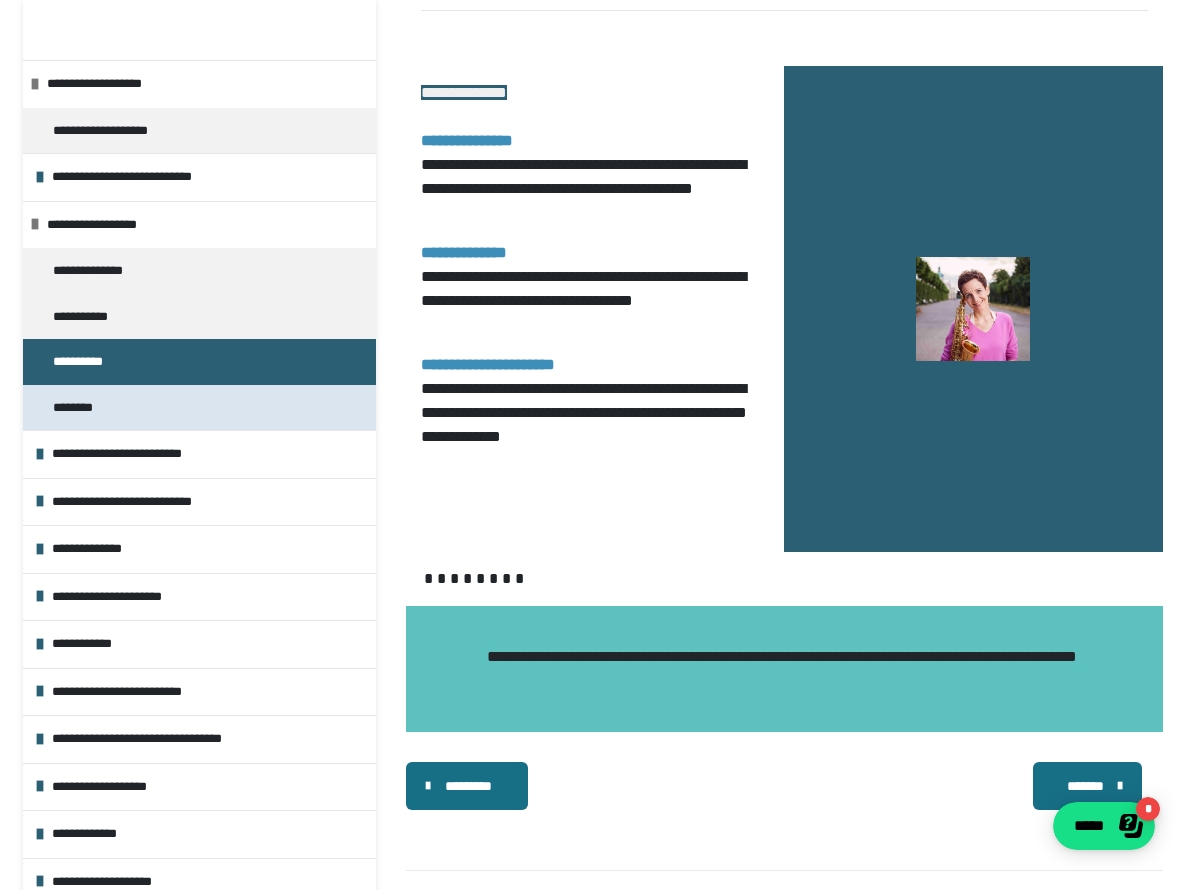 click on "********" at bounding box center (83, 408) 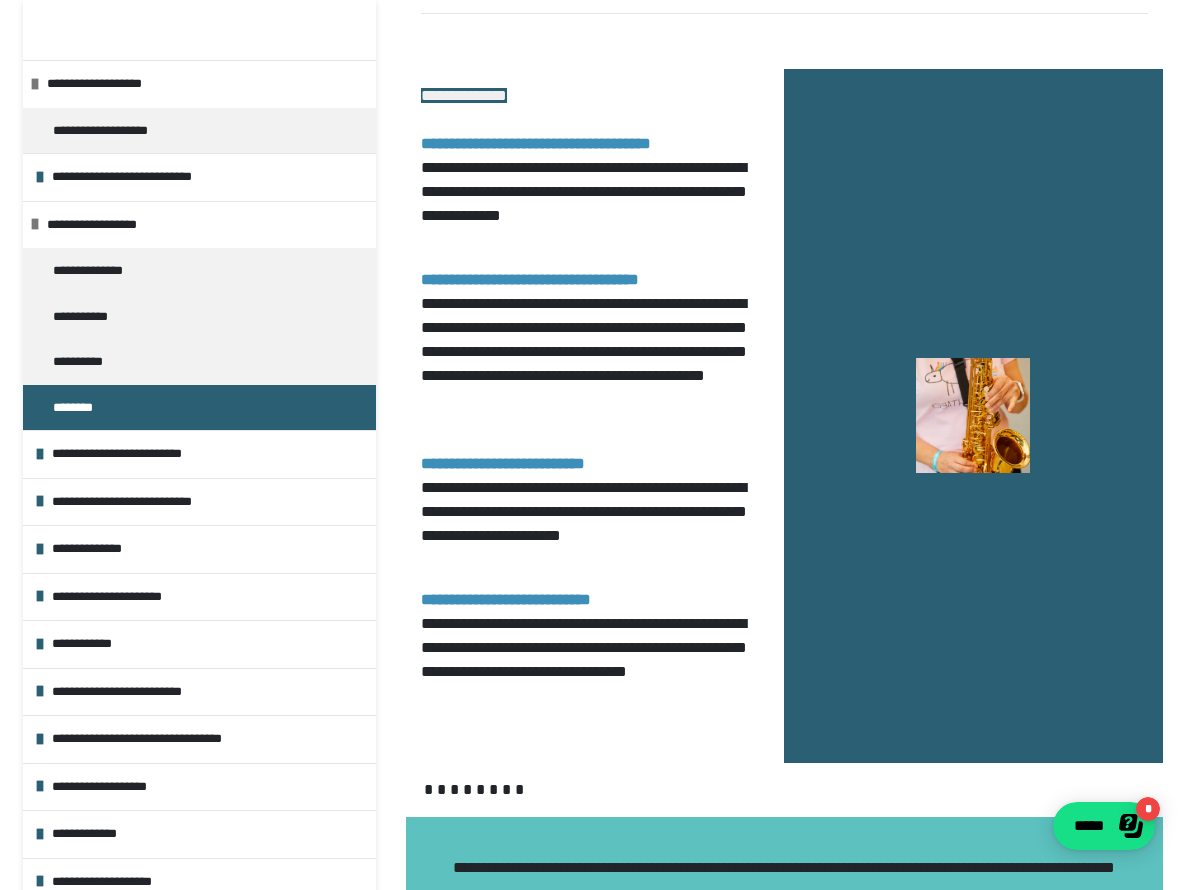 scroll, scrollTop: 815, scrollLeft: 0, axis: vertical 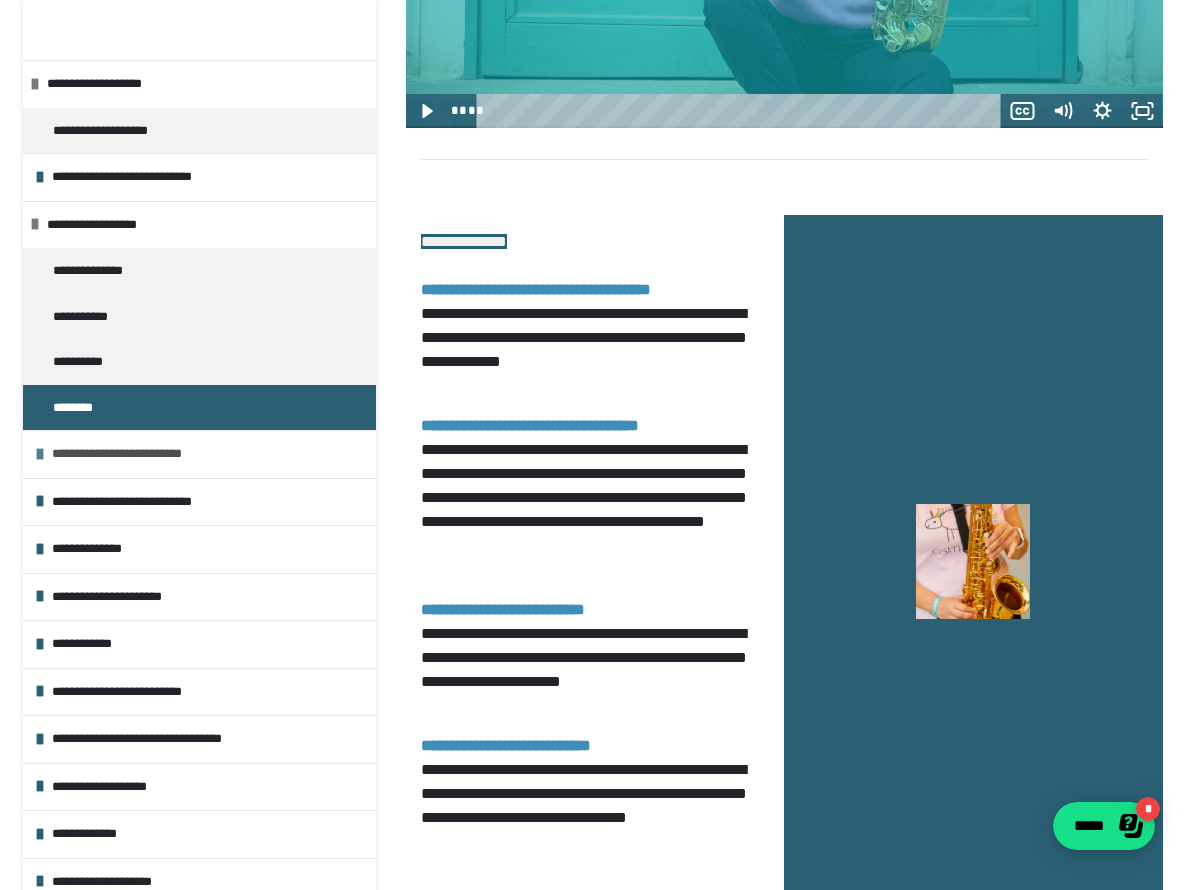 click on "**********" at bounding box center [201, 454] 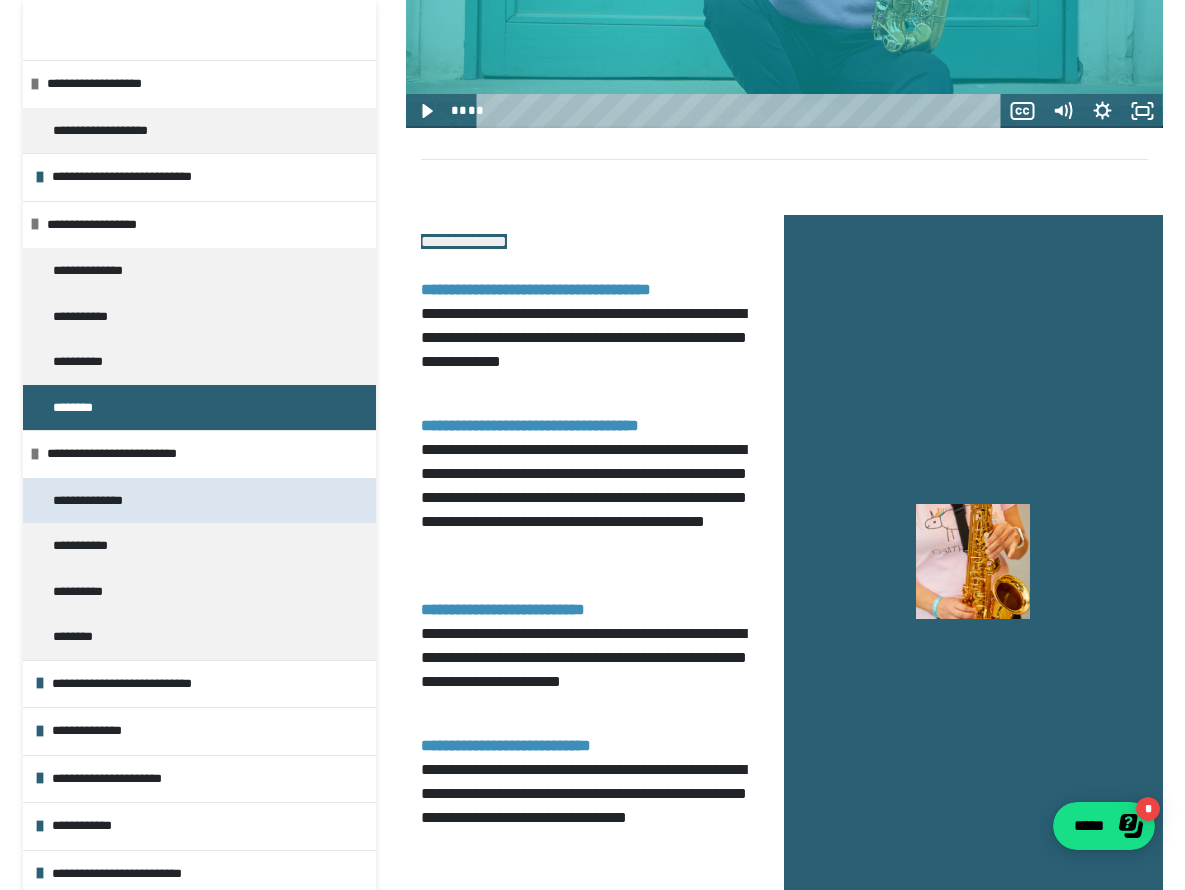 click on "**********" at bounding box center [99, 501] 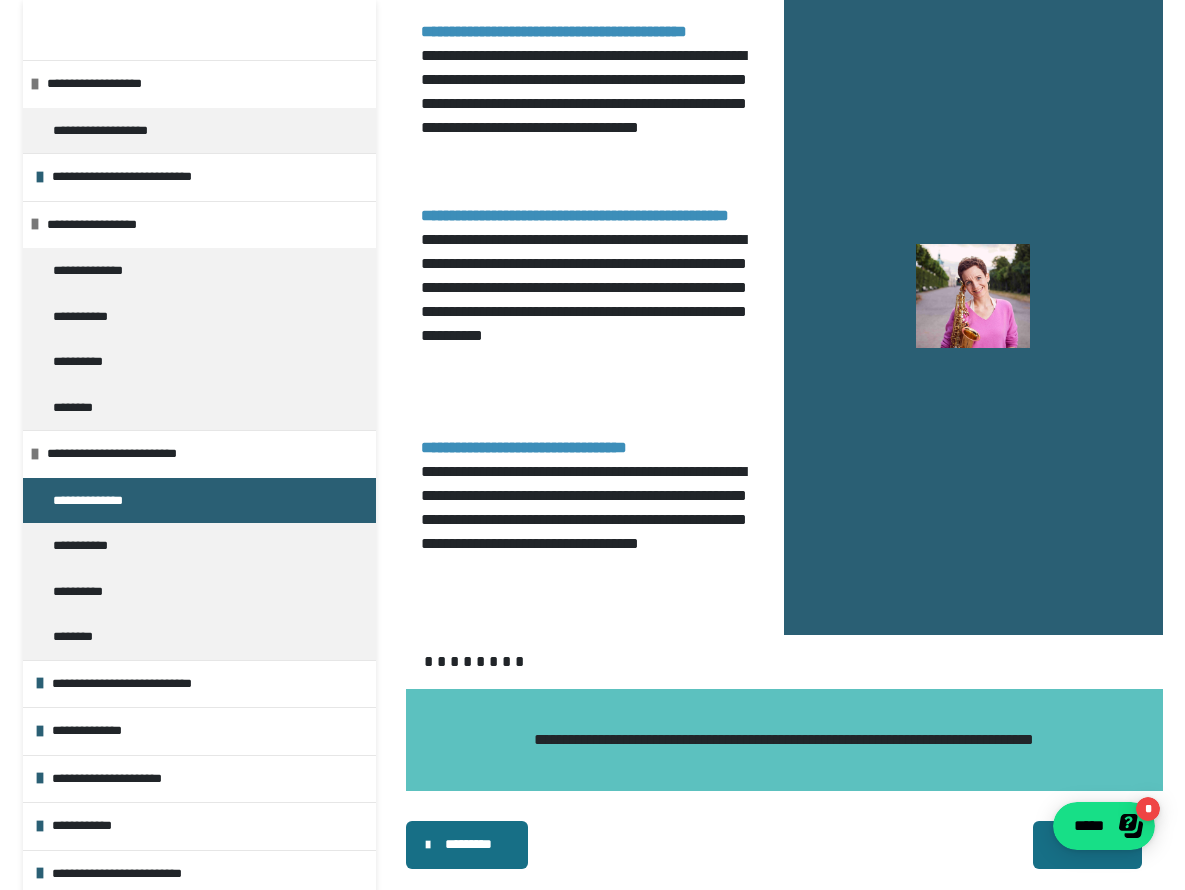 scroll, scrollTop: 1701, scrollLeft: 0, axis: vertical 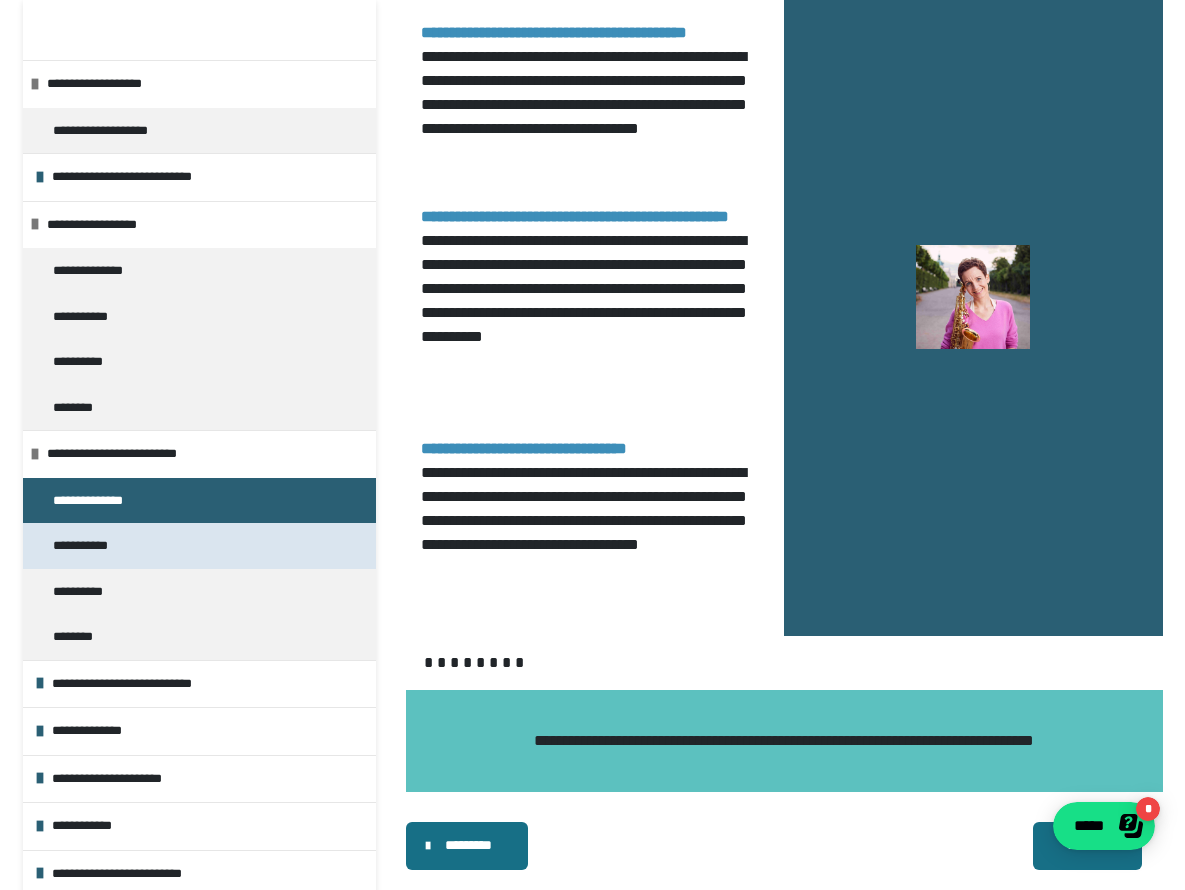 click on "**********" at bounding box center [88, 546] 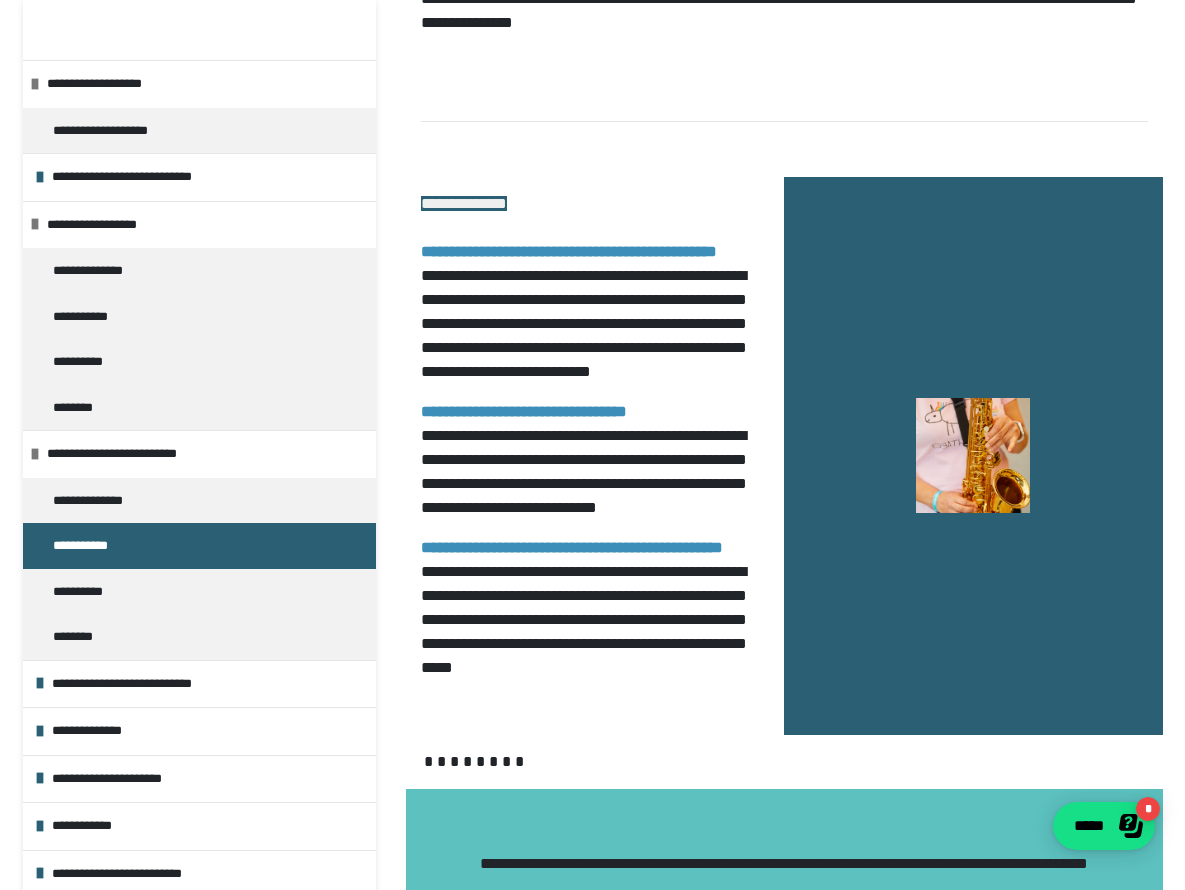 scroll, scrollTop: 1749, scrollLeft: 0, axis: vertical 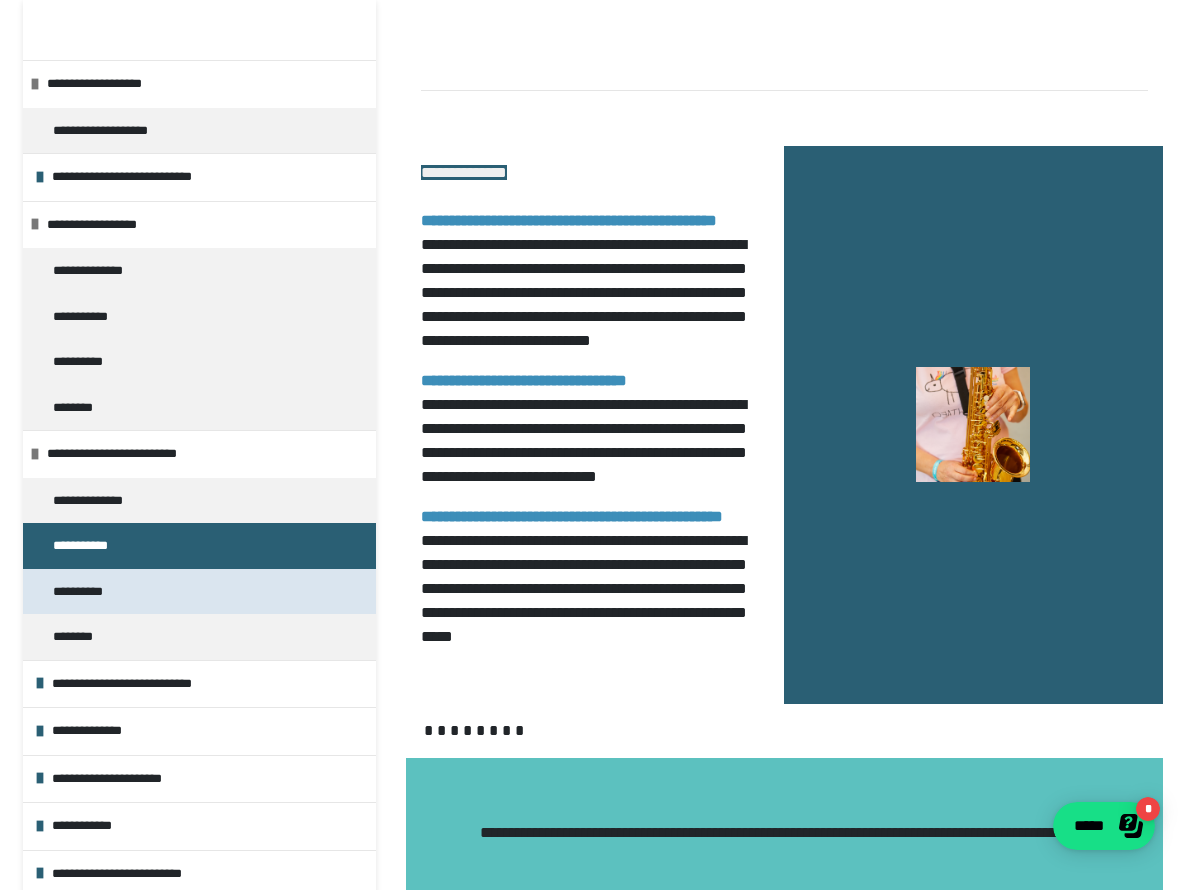 click on "**********" at bounding box center (86, 592) 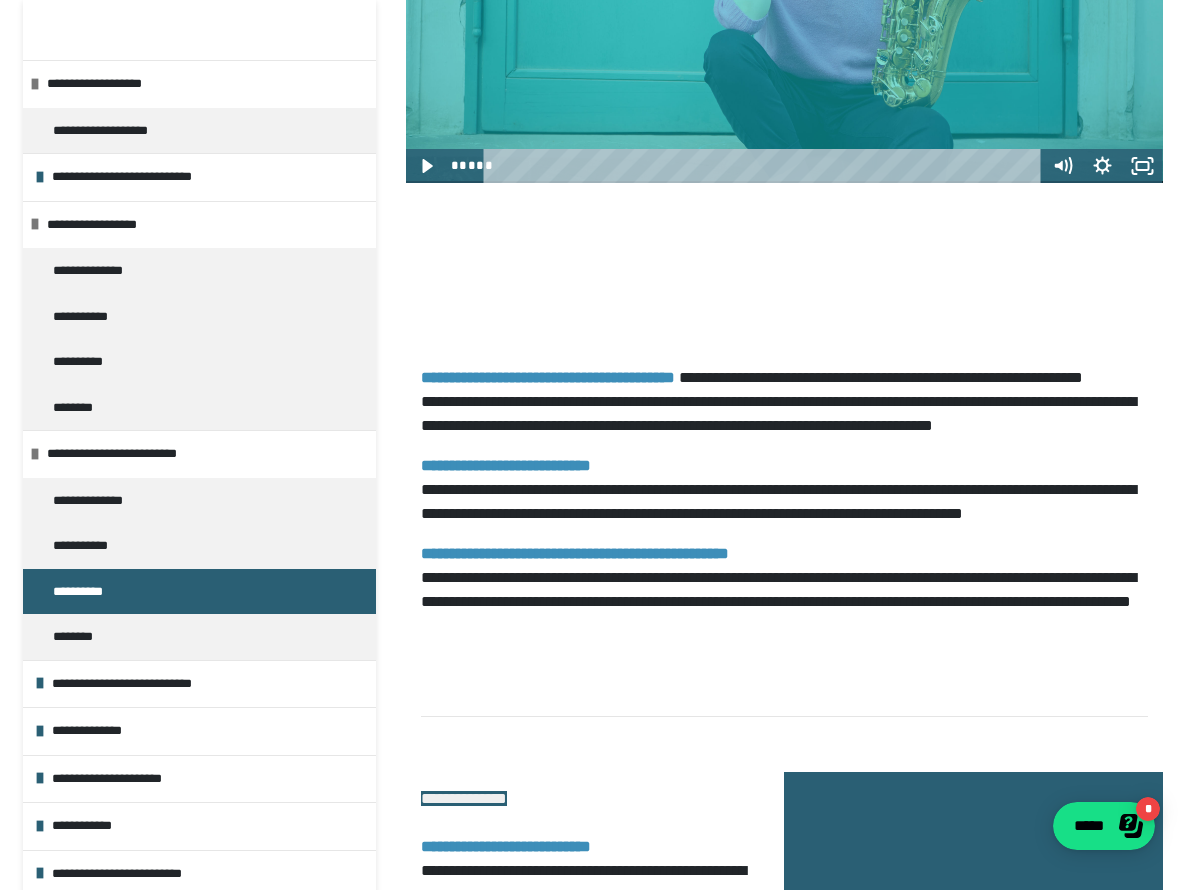 scroll, scrollTop: 2999, scrollLeft: 0, axis: vertical 